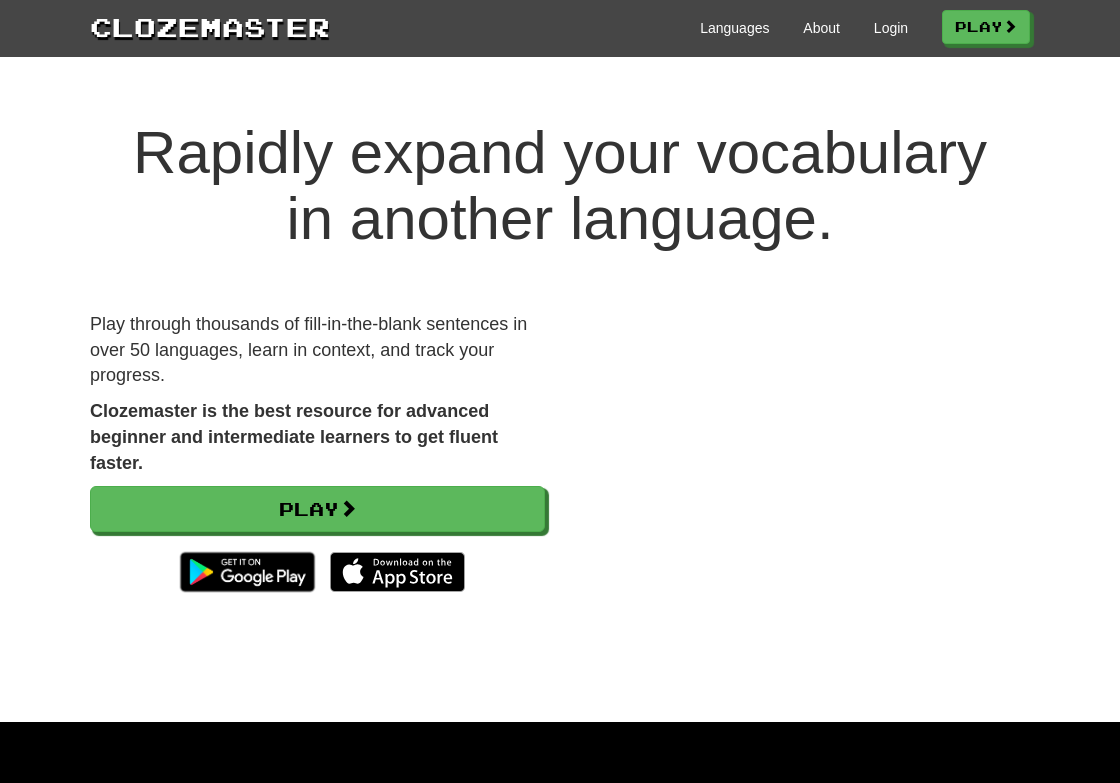 scroll, scrollTop: 0, scrollLeft: 0, axis: both 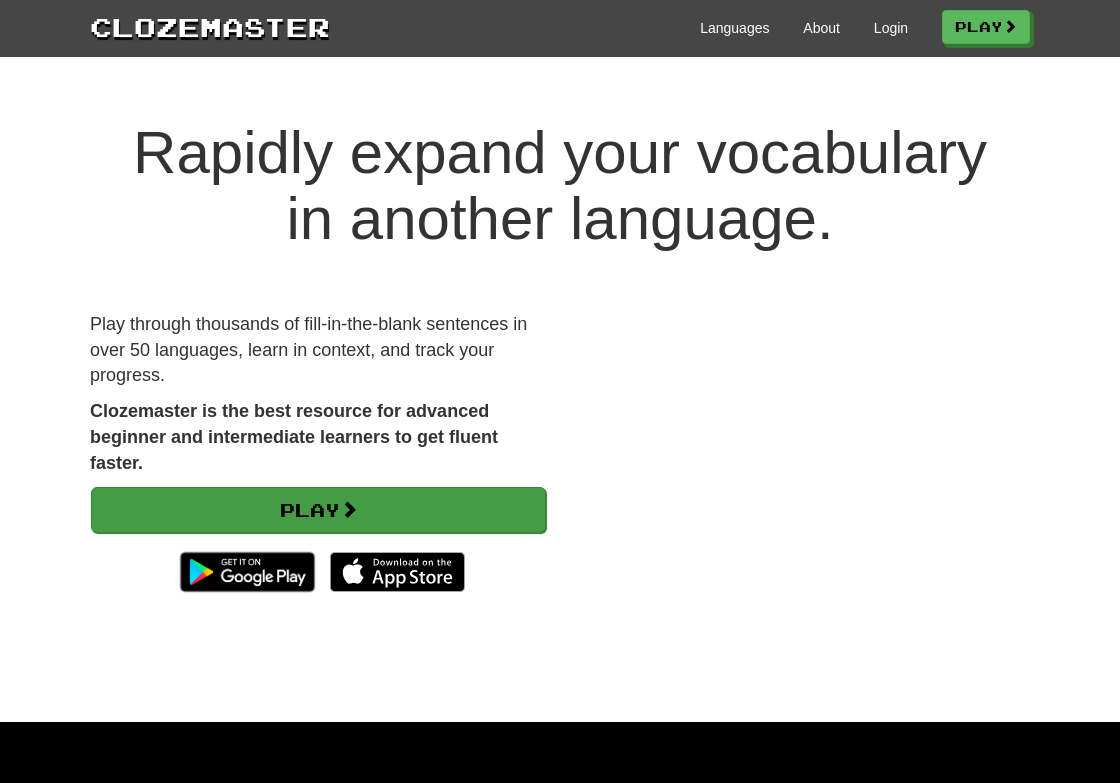 click on "Play" at bounding box center (318, 510) 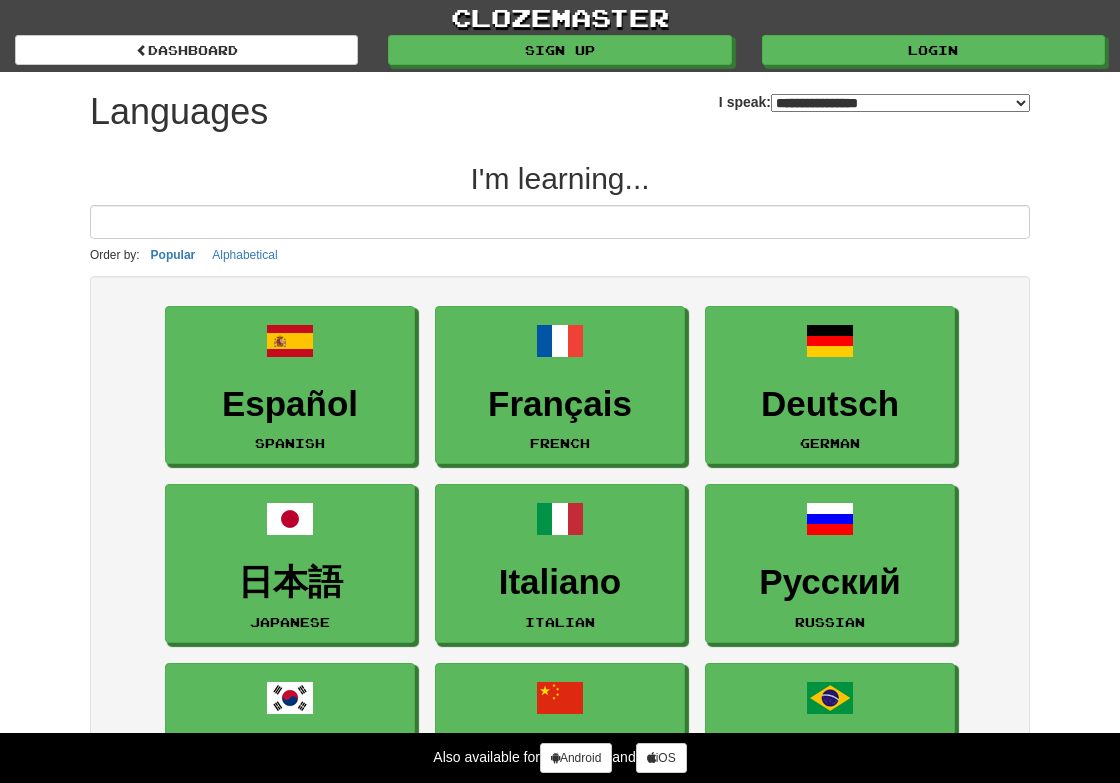 select on "*******" 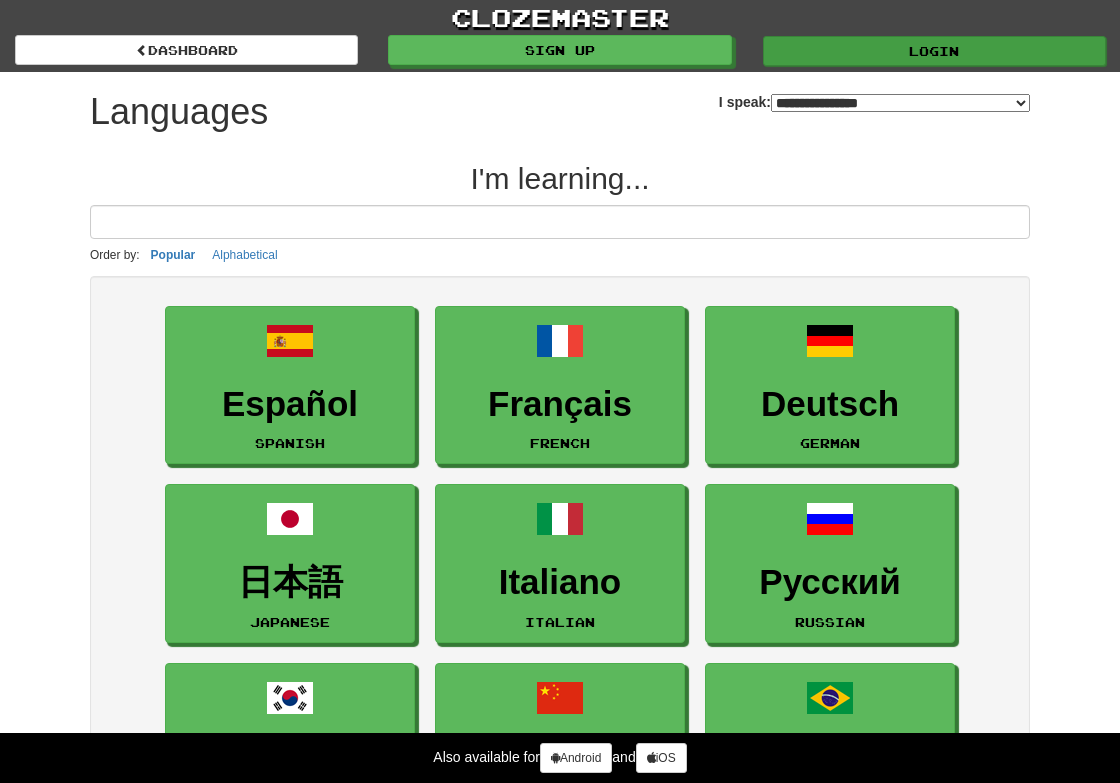 click on "Login" at bounding box center (934, 51) 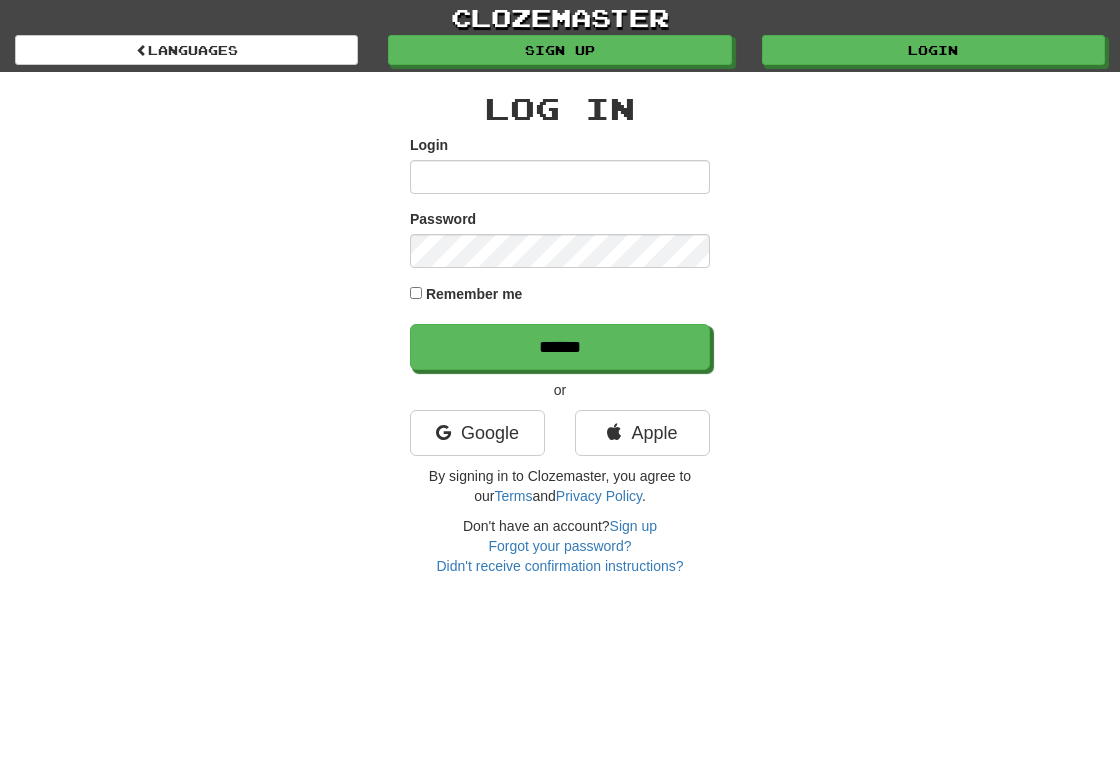 scroll, scrollTop: 0, scrollLeft: 0, axis: both 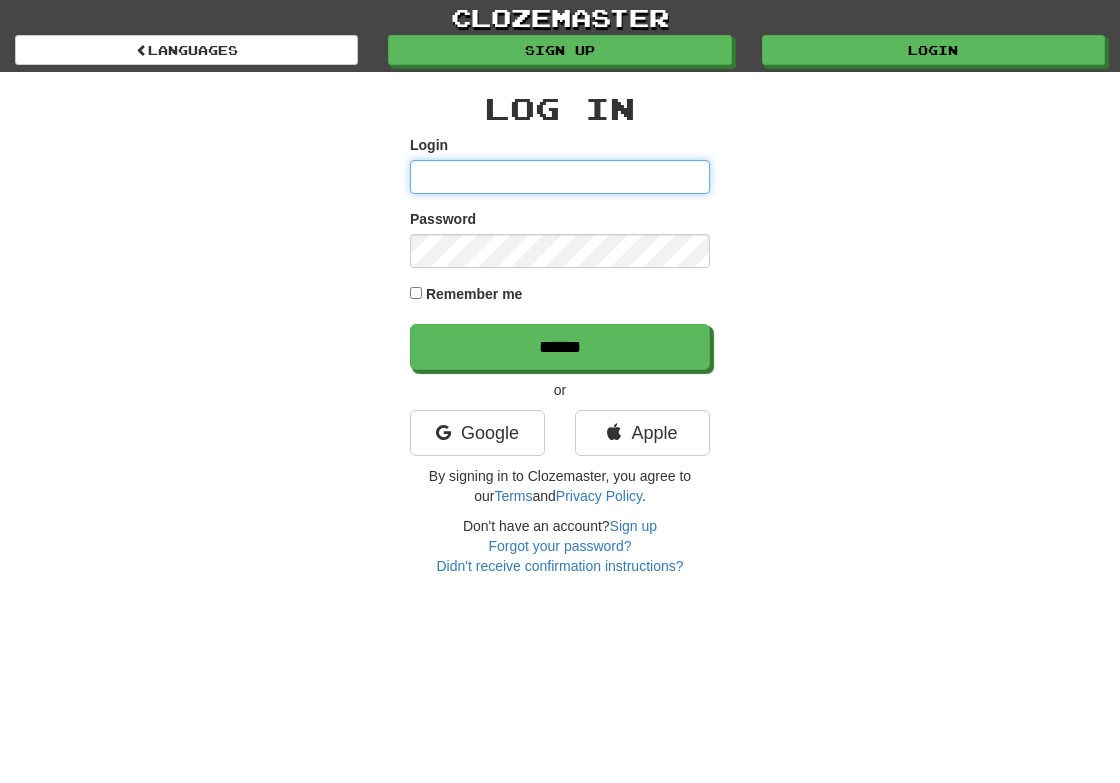 type on "**********" 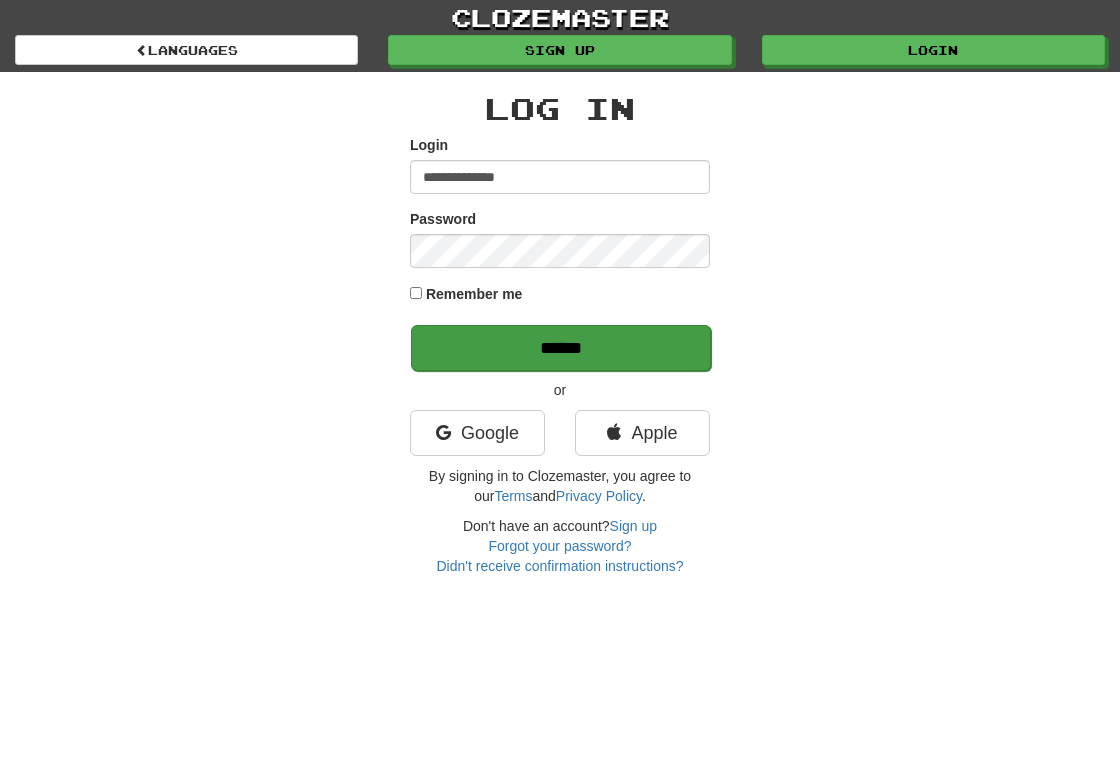 click on "******" at bounding box center [561, 348] 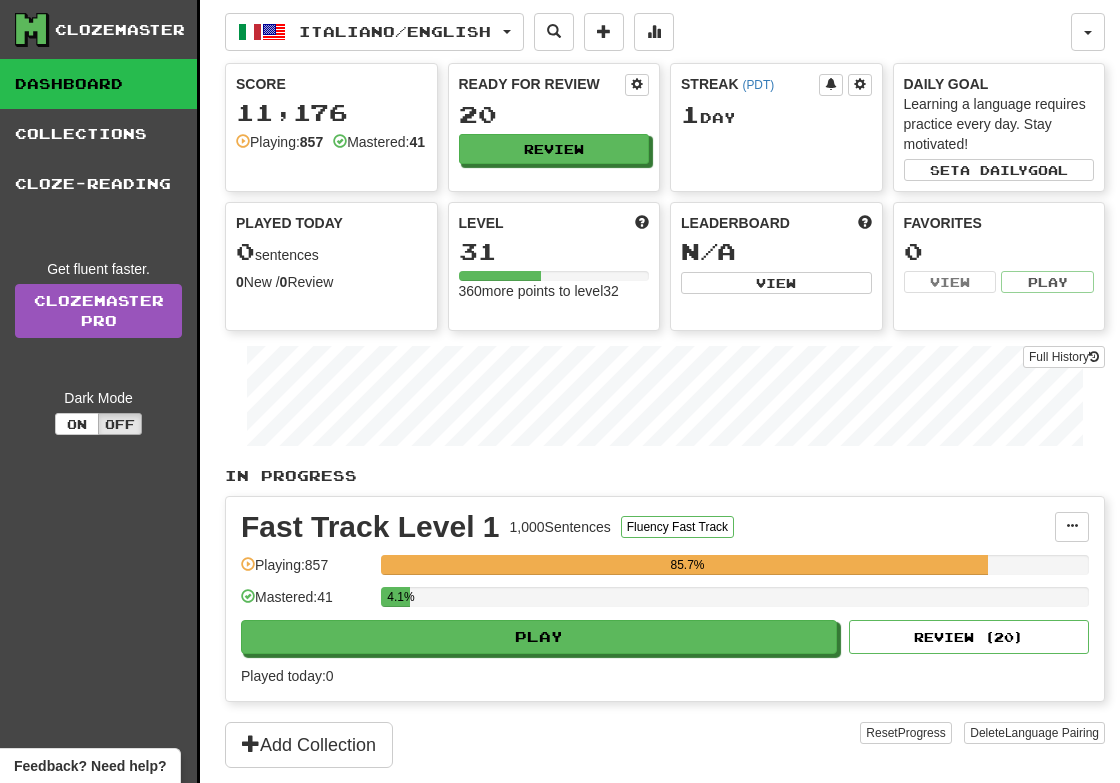 scroll, scrollTop: 0, scrollLeft: 0, axis: both 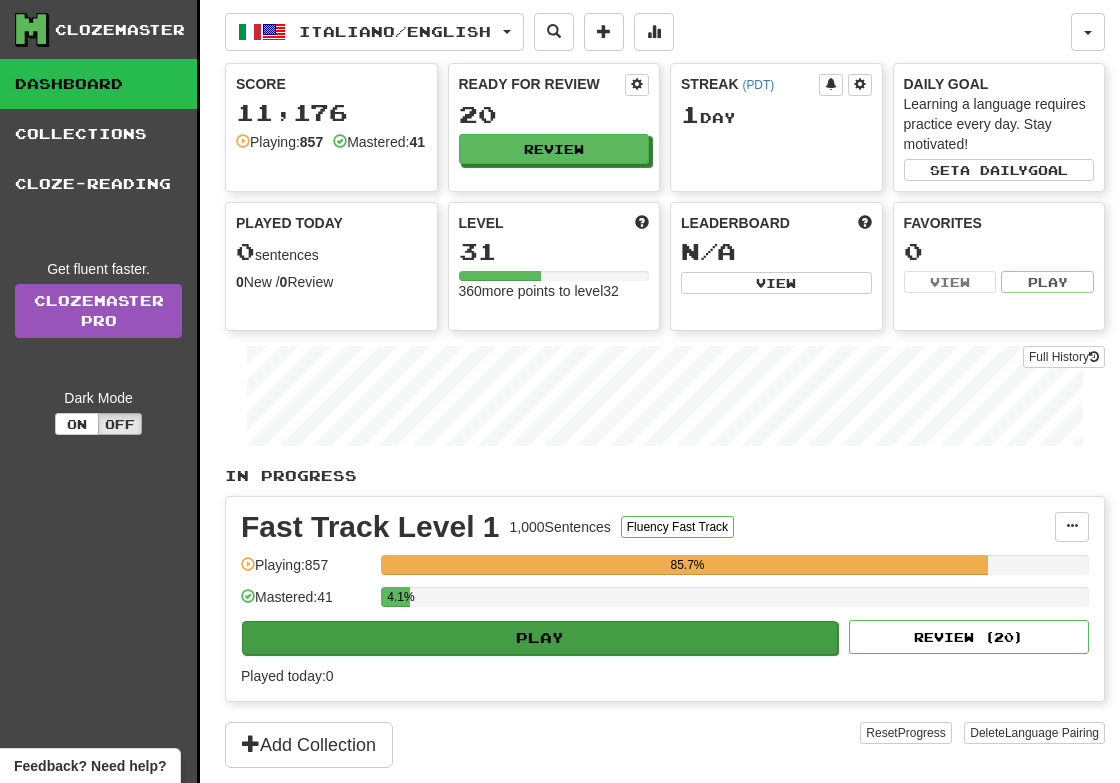 click on "Play" at bounding box center (540, 638) 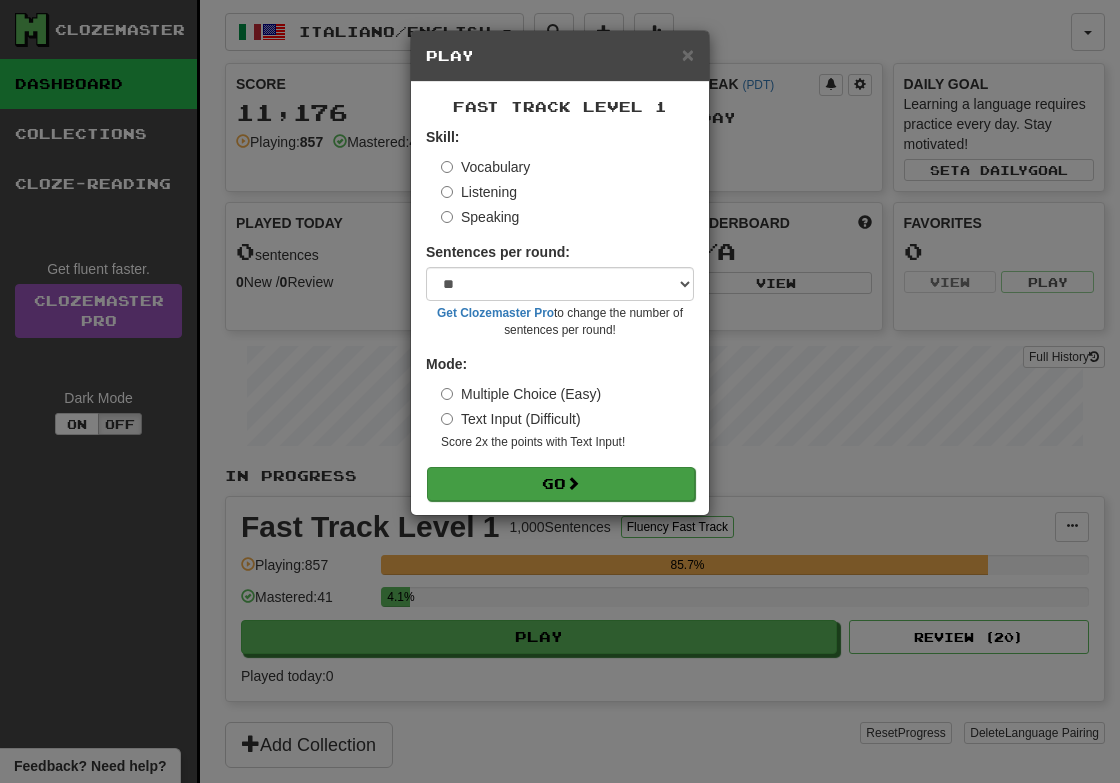 click on "Go" at bounding box center [561, 484] 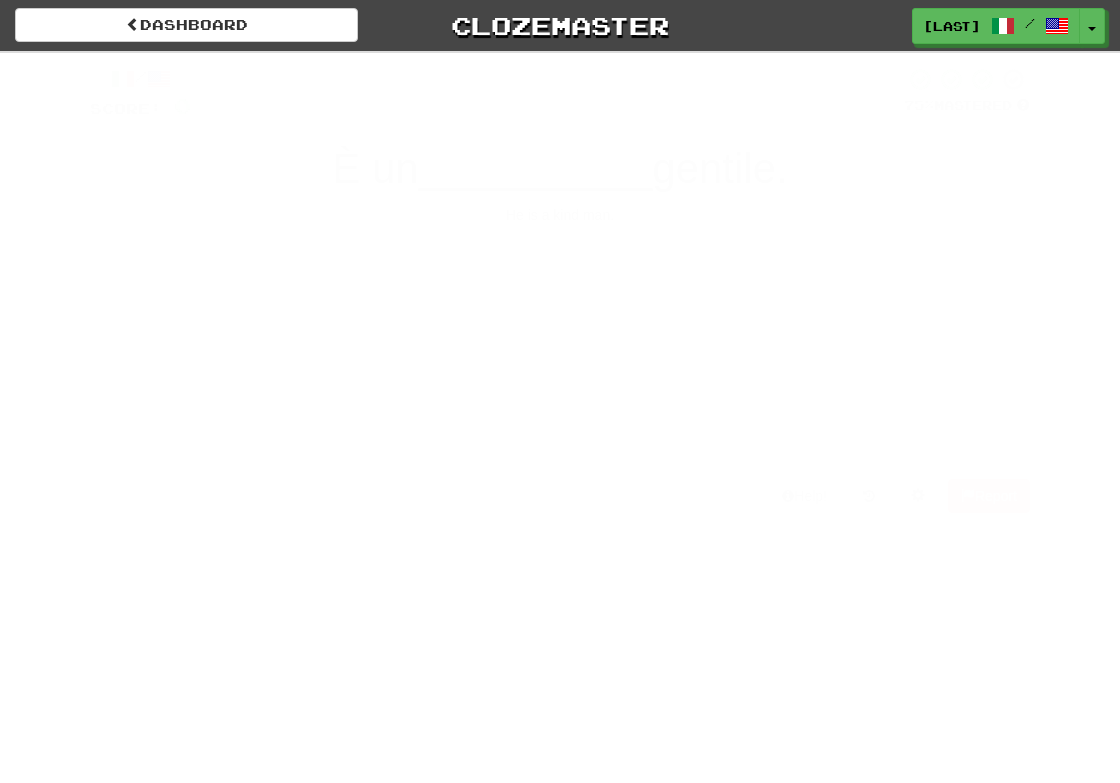 scroll, scrollTop: 0, scrollLeft: 0, axis: both 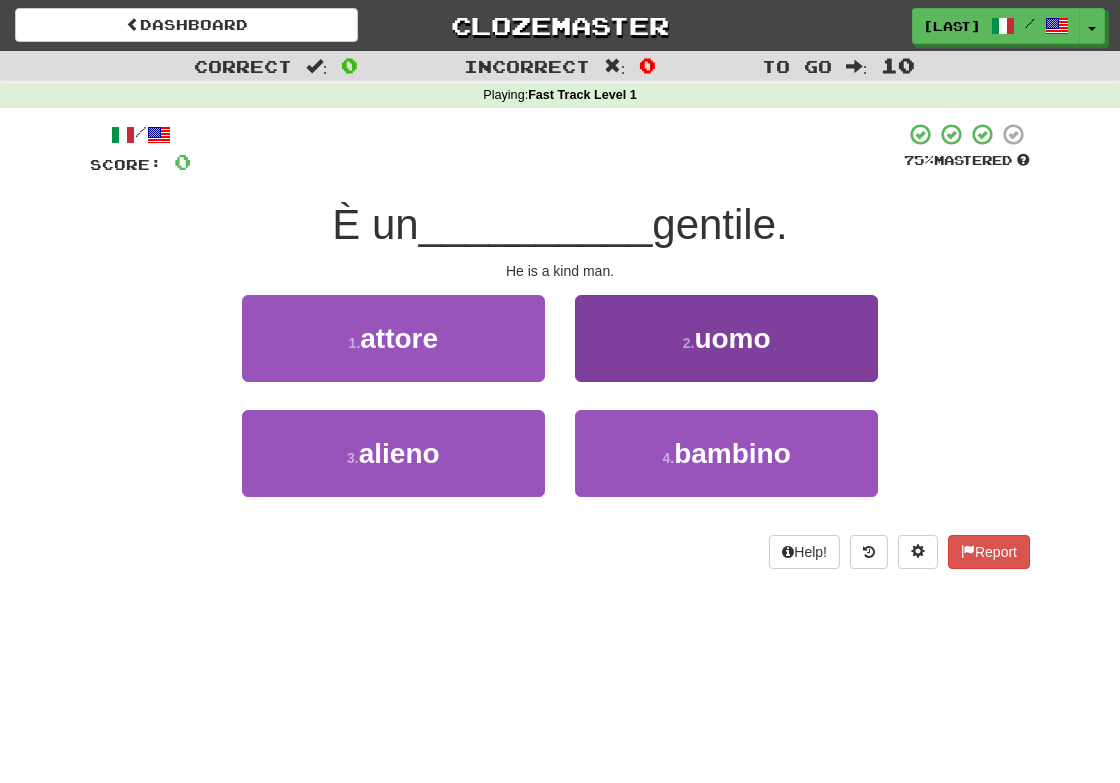 click on "uomo" at bounding box center [732, 338] 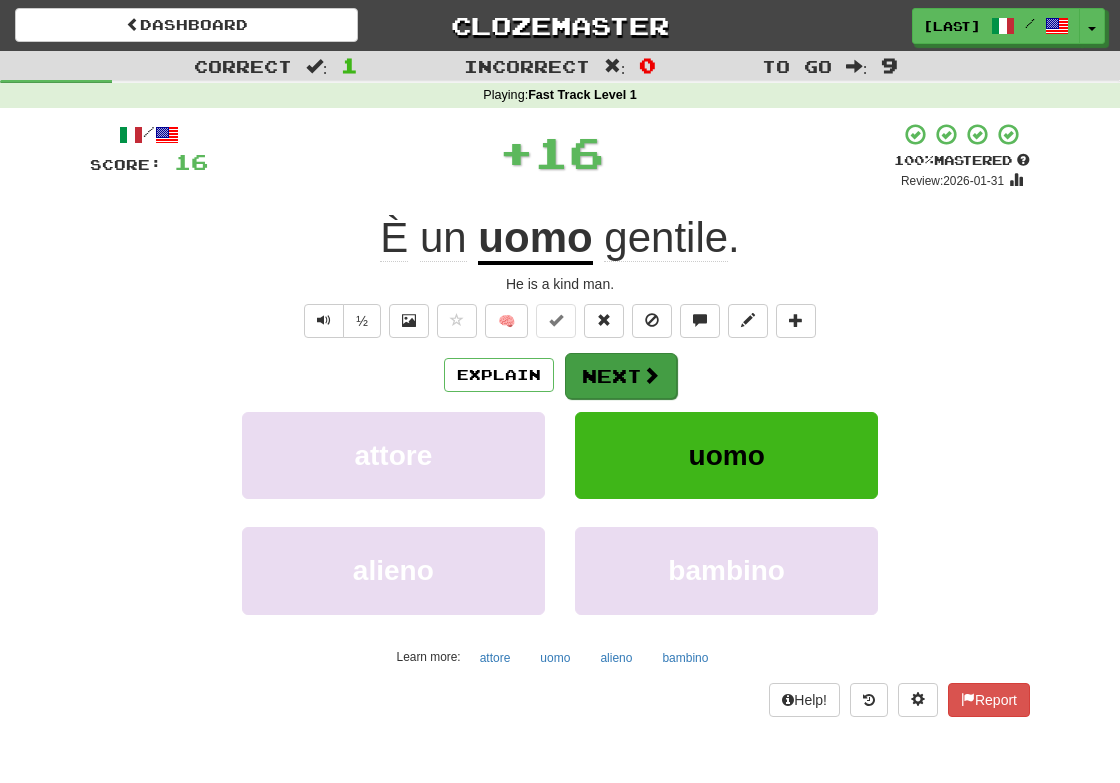 click on "Next" at bounding box center (621, 376) 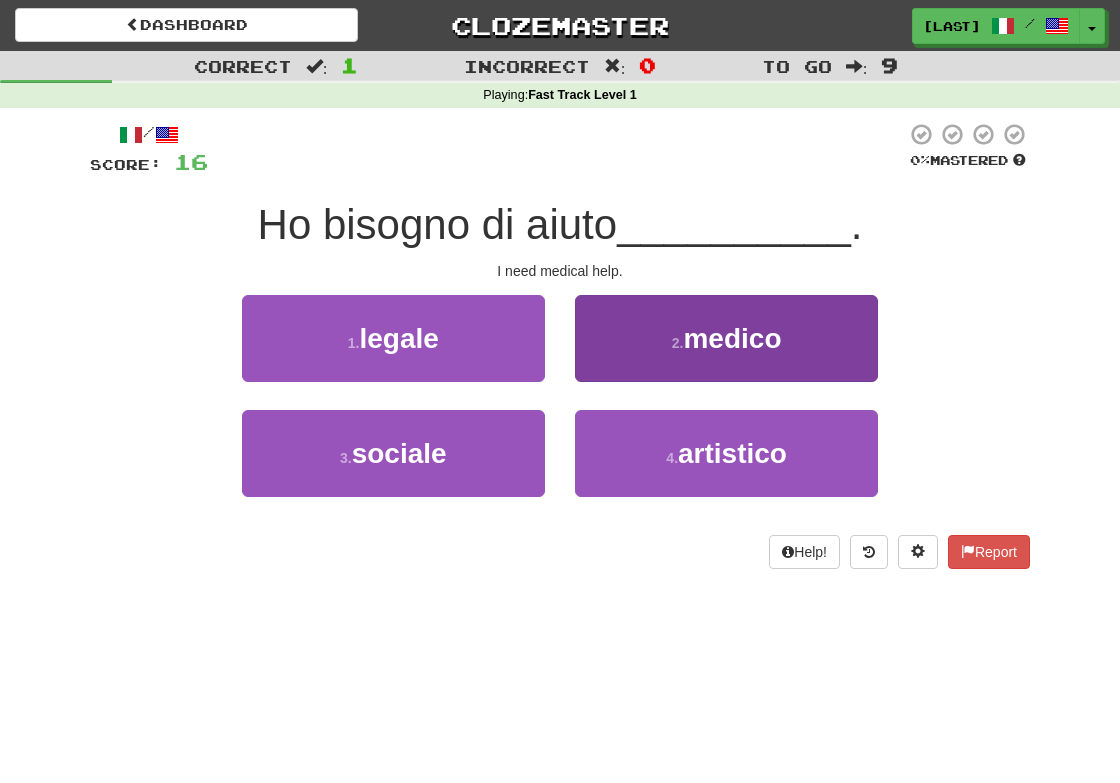 click on "medico" at bounding box center [732, 338] 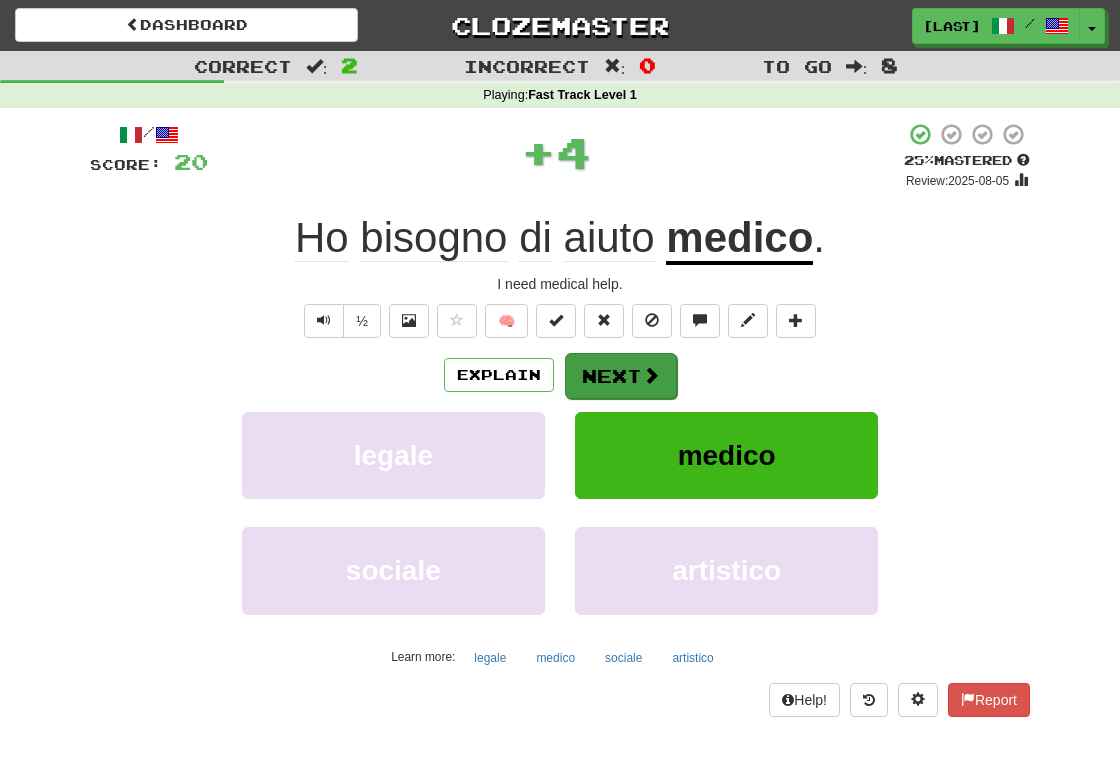 click on "Next" at bounding box center (621, 376) 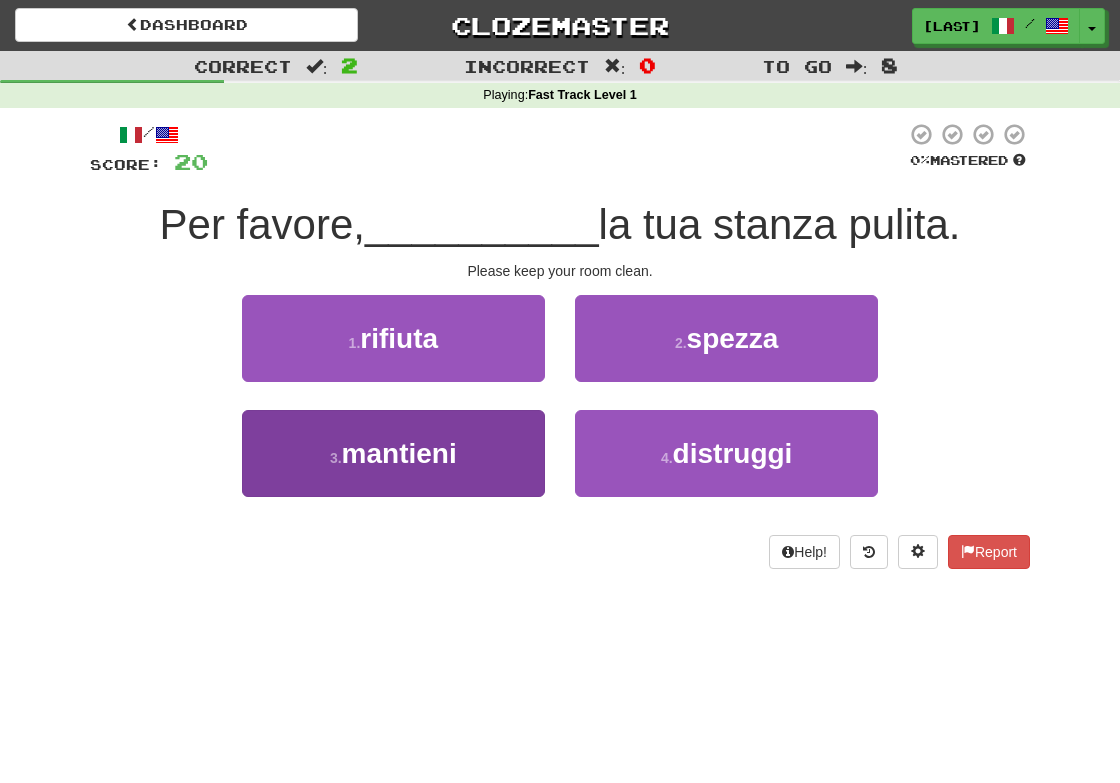 click on "mantieni" at bounding box center [399, 453] 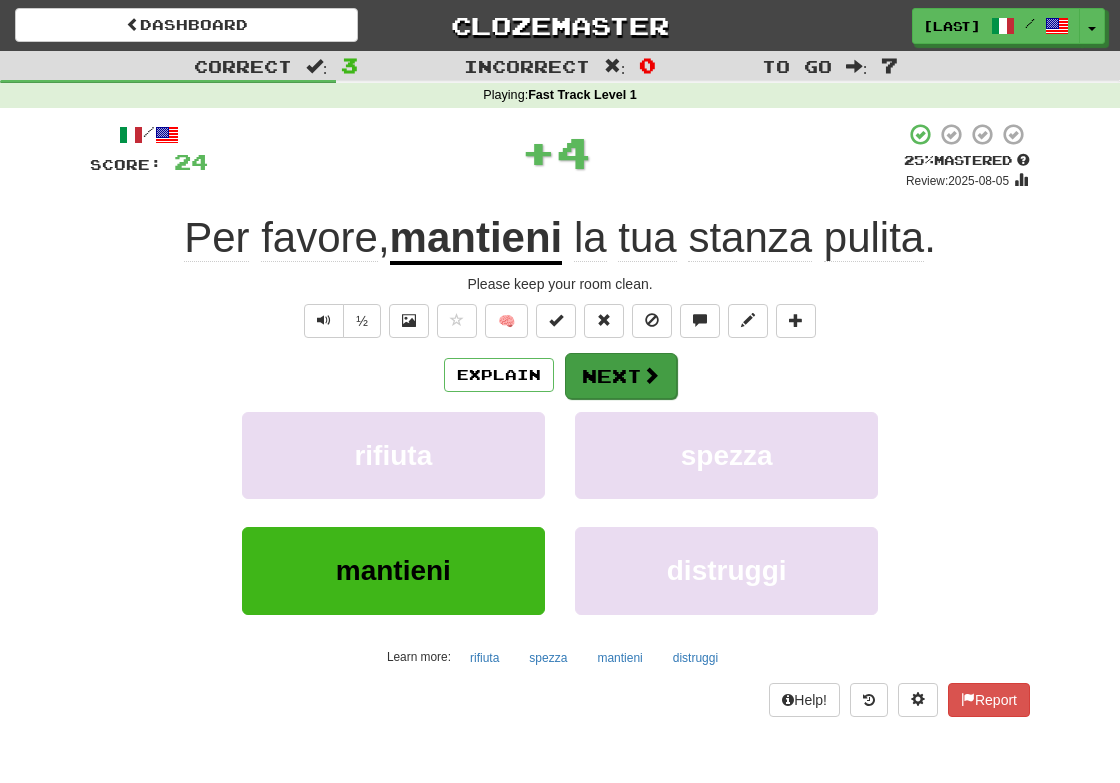 click on "Next" at bounding box center [621, 376] 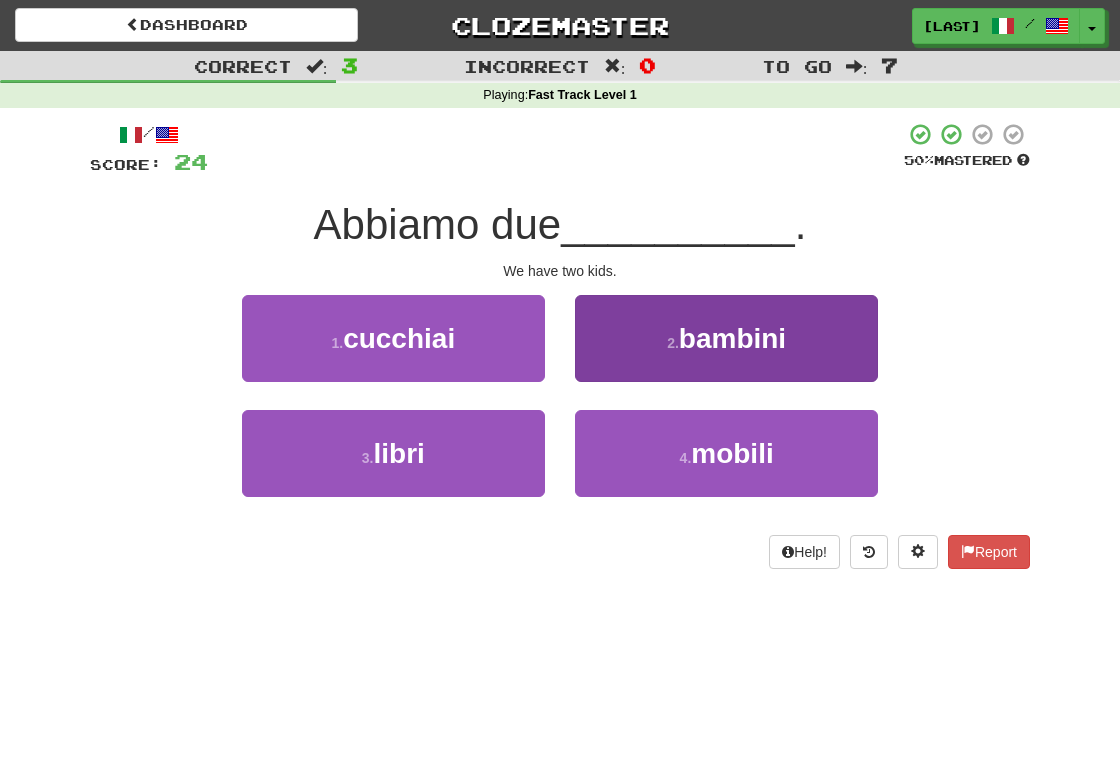 click on "bambini" at bounding box center (732, 338) 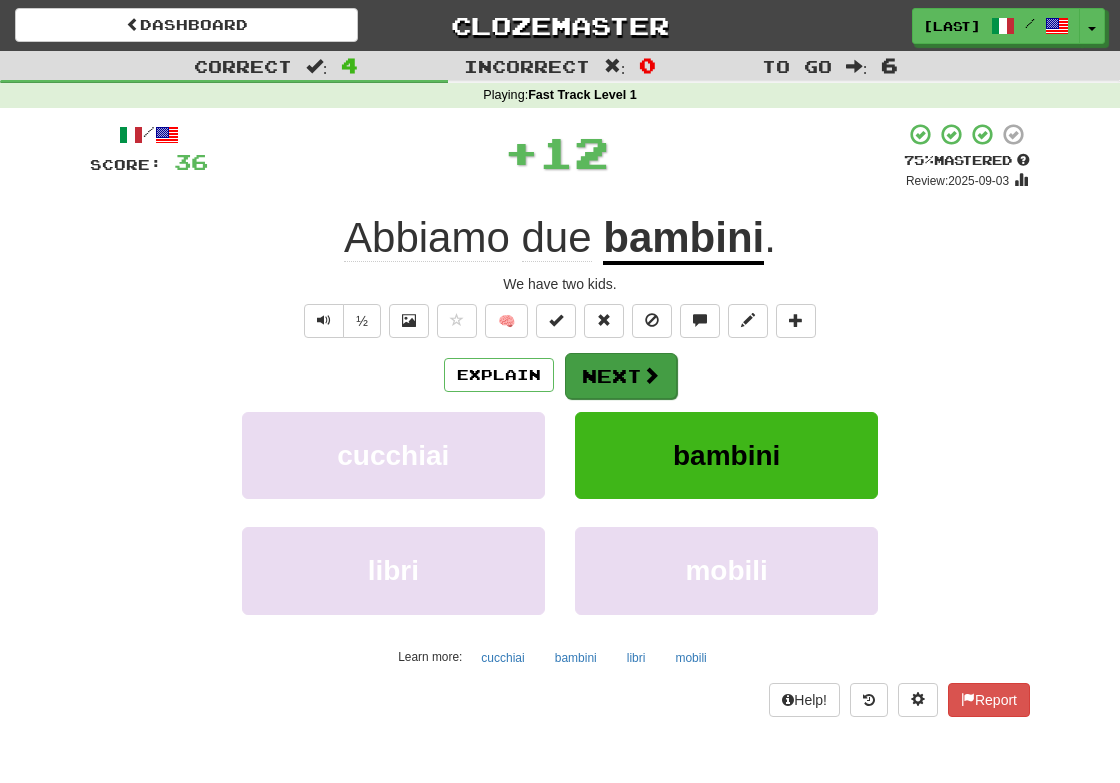 click on "Next" at bounding box center [621, 376] 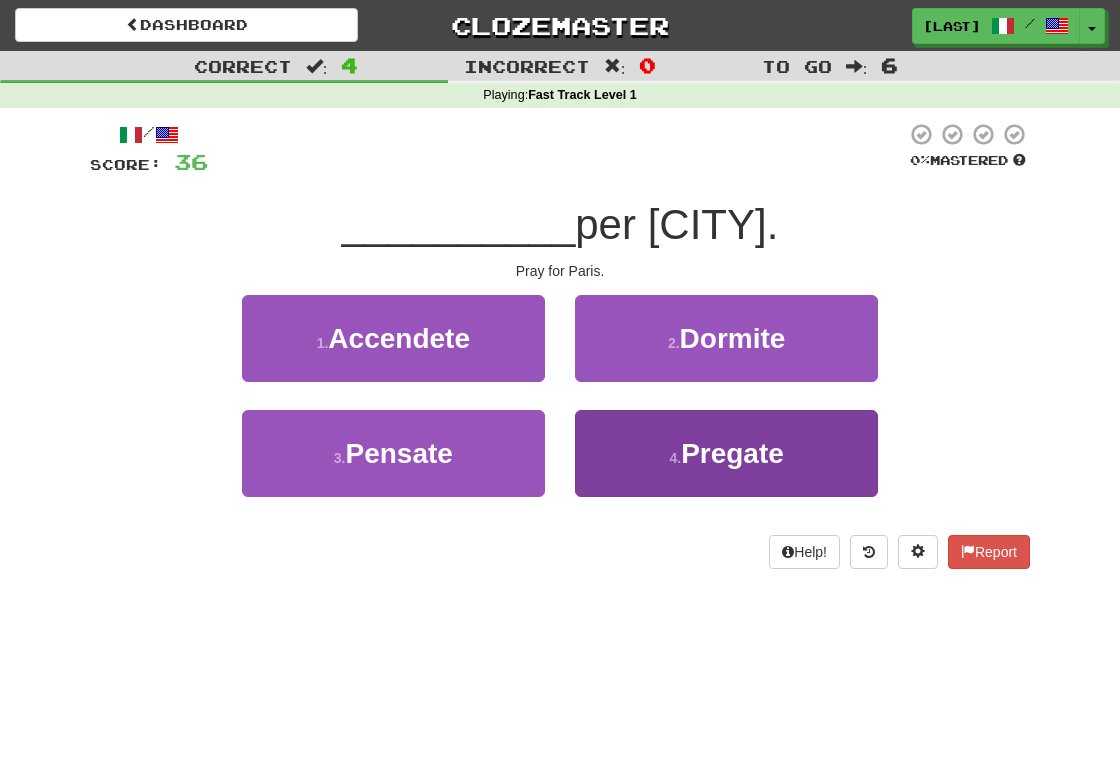 click on "Pregate" at bounding box center (732, 453) 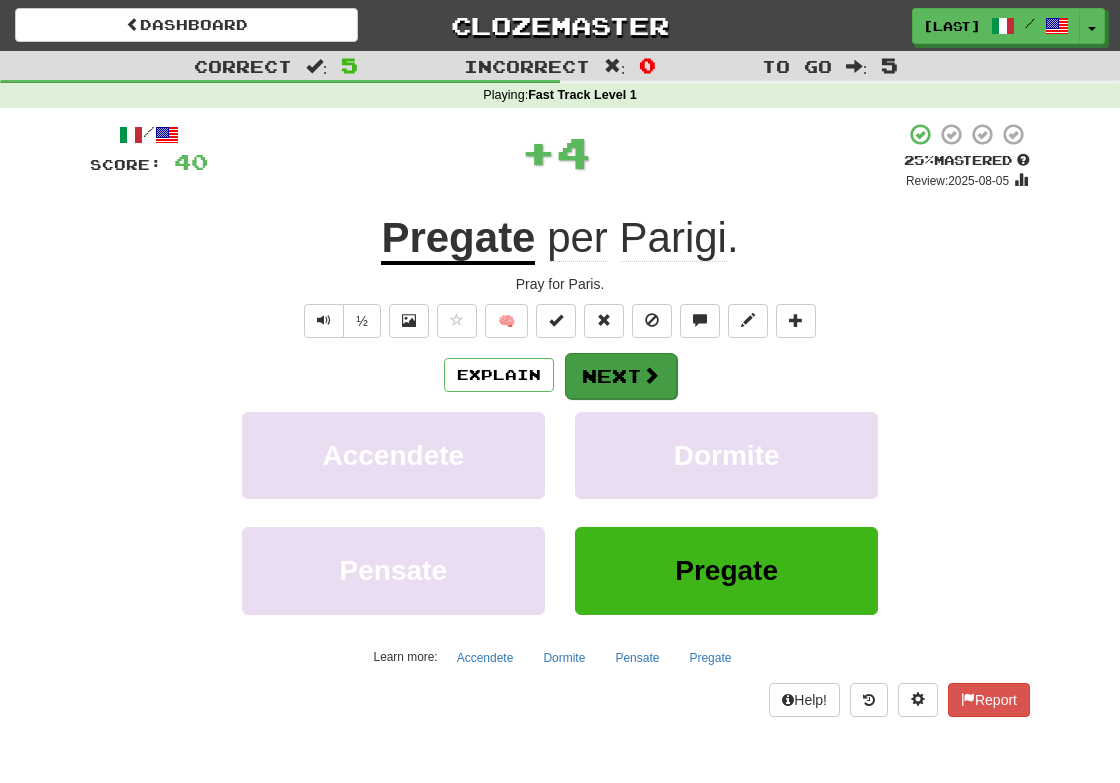 click on "Next" at bounding box center [621, 376] 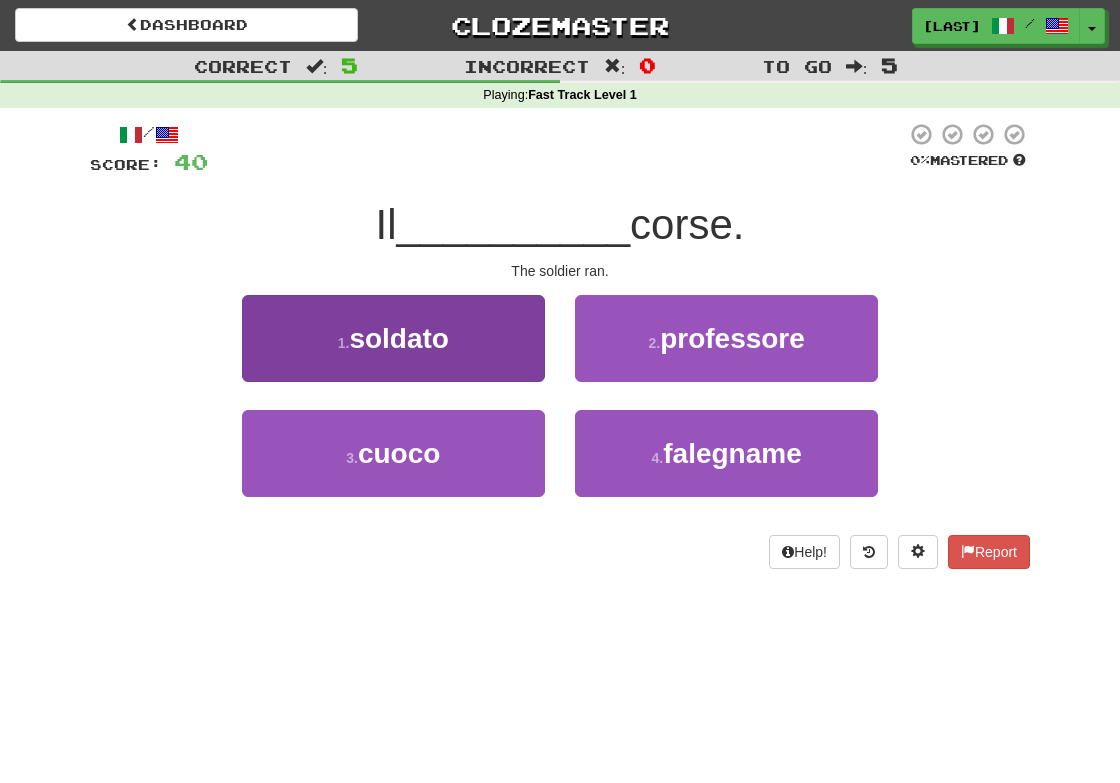 click on "soldato" at bounding box center [399, 338] 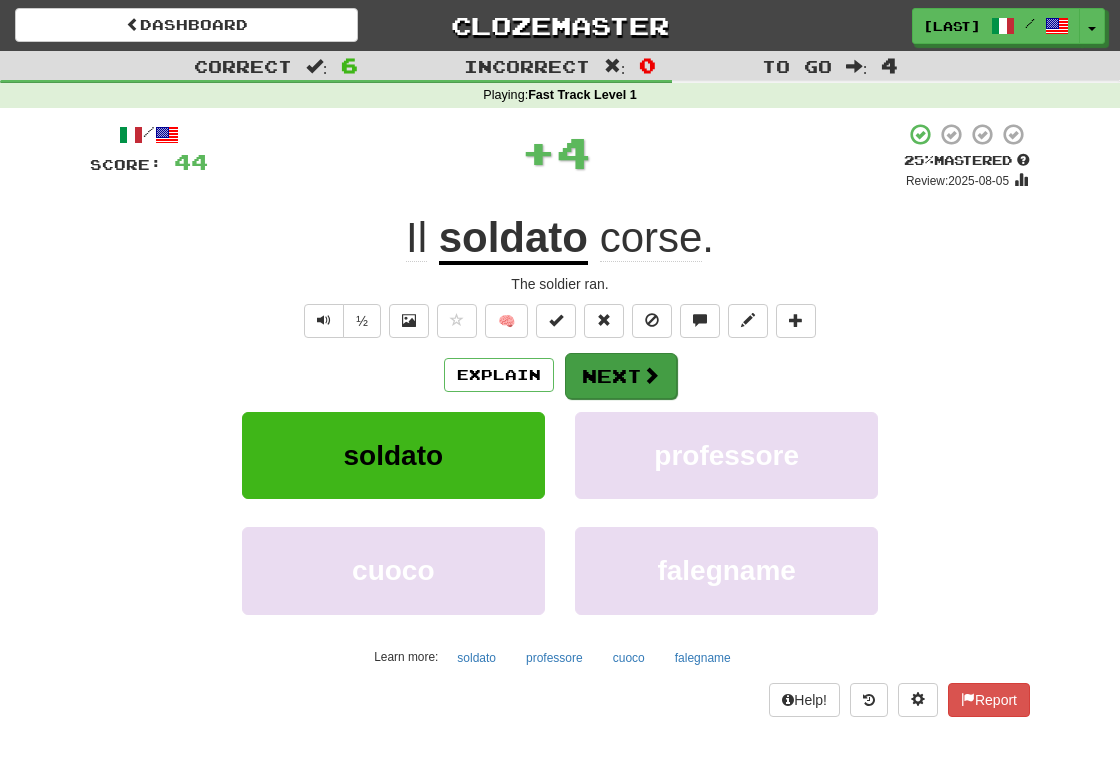 click on "Next" at bounding box center (621, 376) 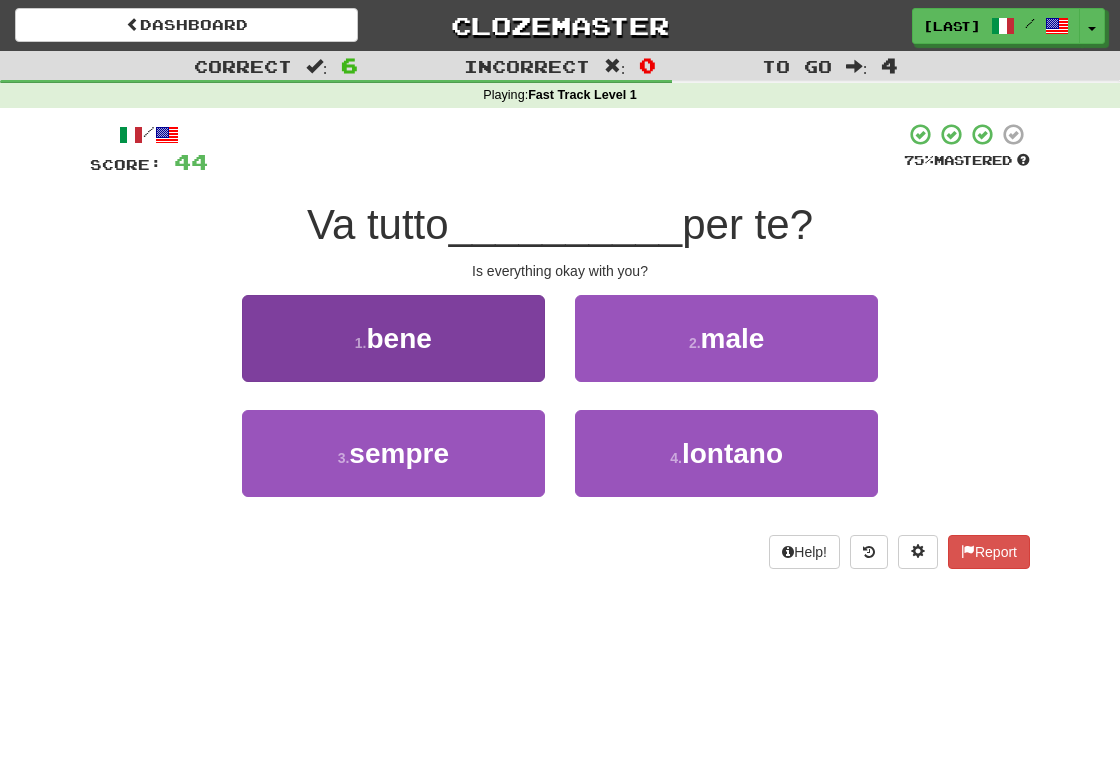 click on "bene" at bounding box center (398, 338) 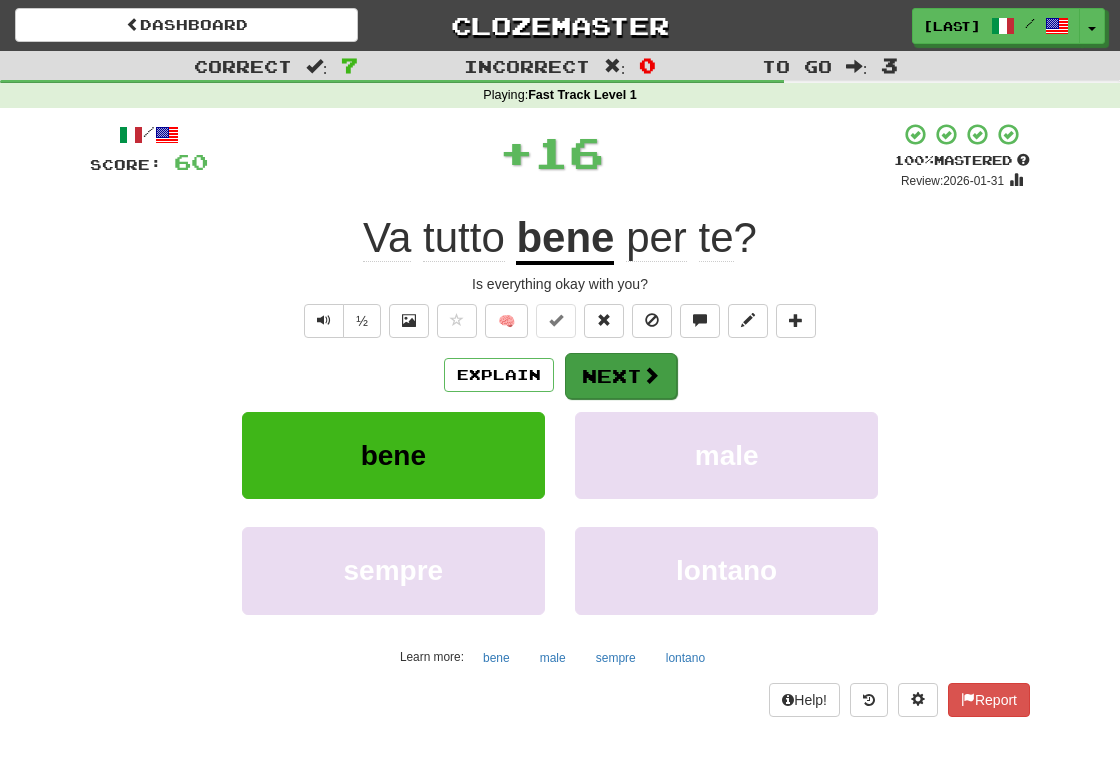 click on "Next" at bounding box center (621, 376) 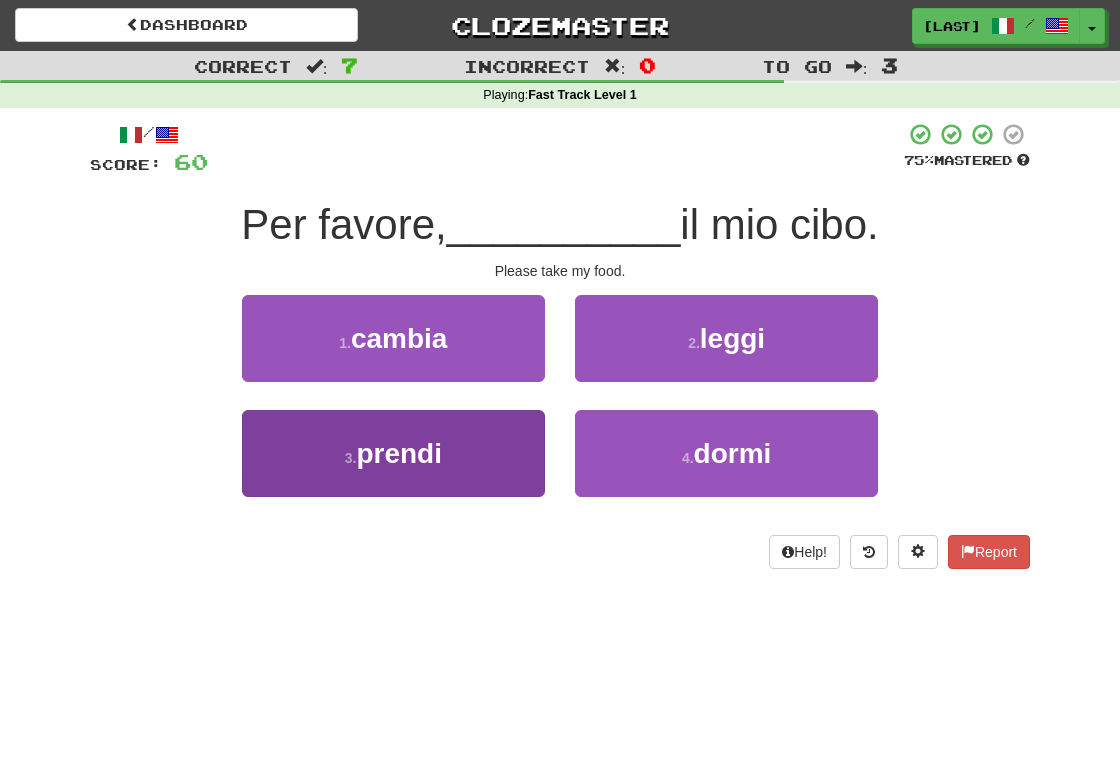 click on "prendi" at bounding box center [399, 453] 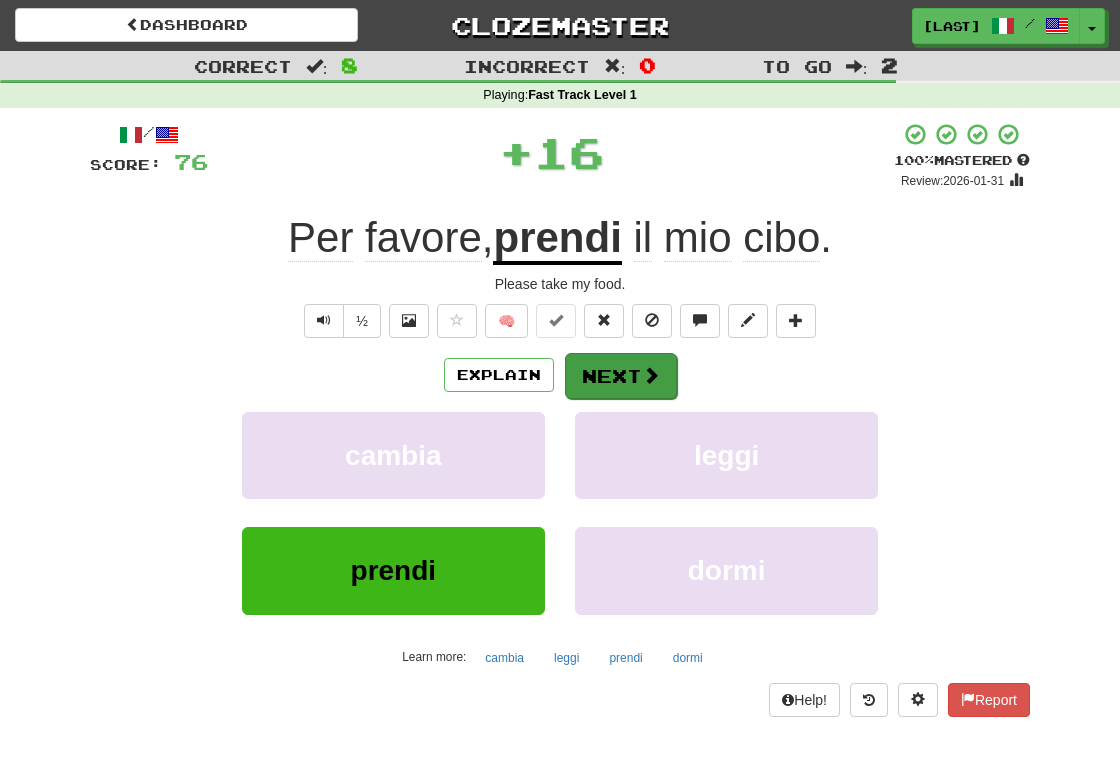 click on "Next" at bounding box center [621, 376] 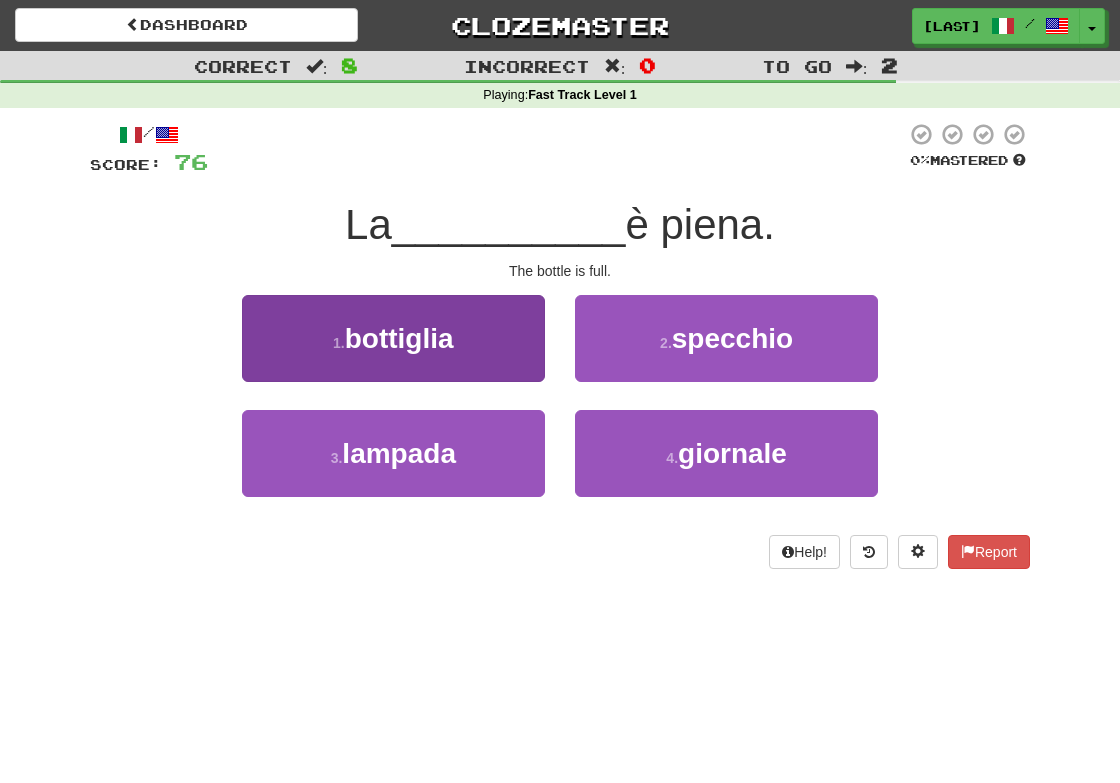 click on "bottiglia" at bounding box center (399, 338) 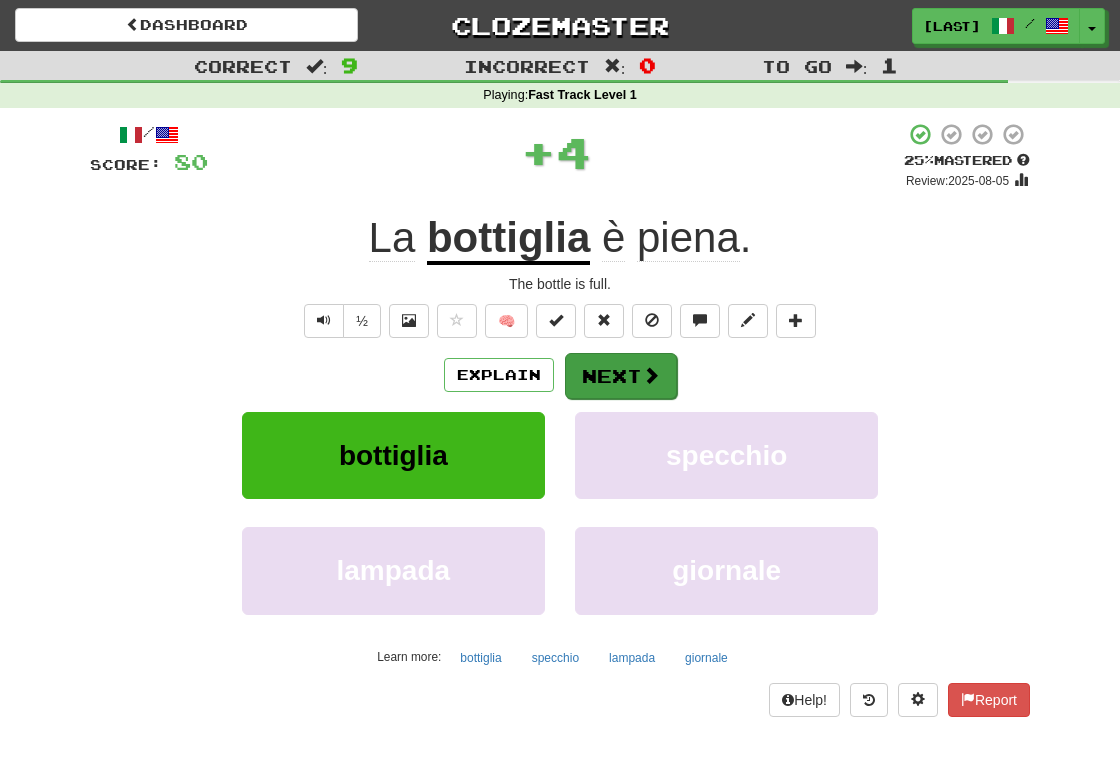 click on "Next" at bounding box center (621, 376) 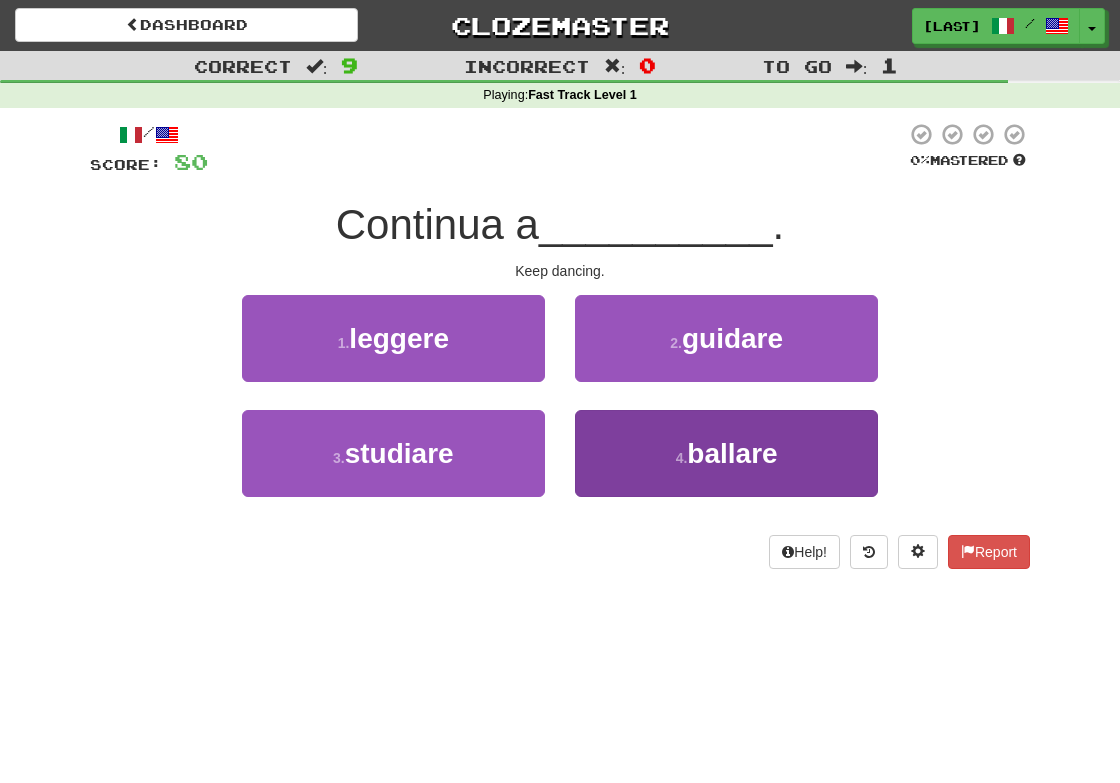 click on "ballare" at bounding box center (732, 453) 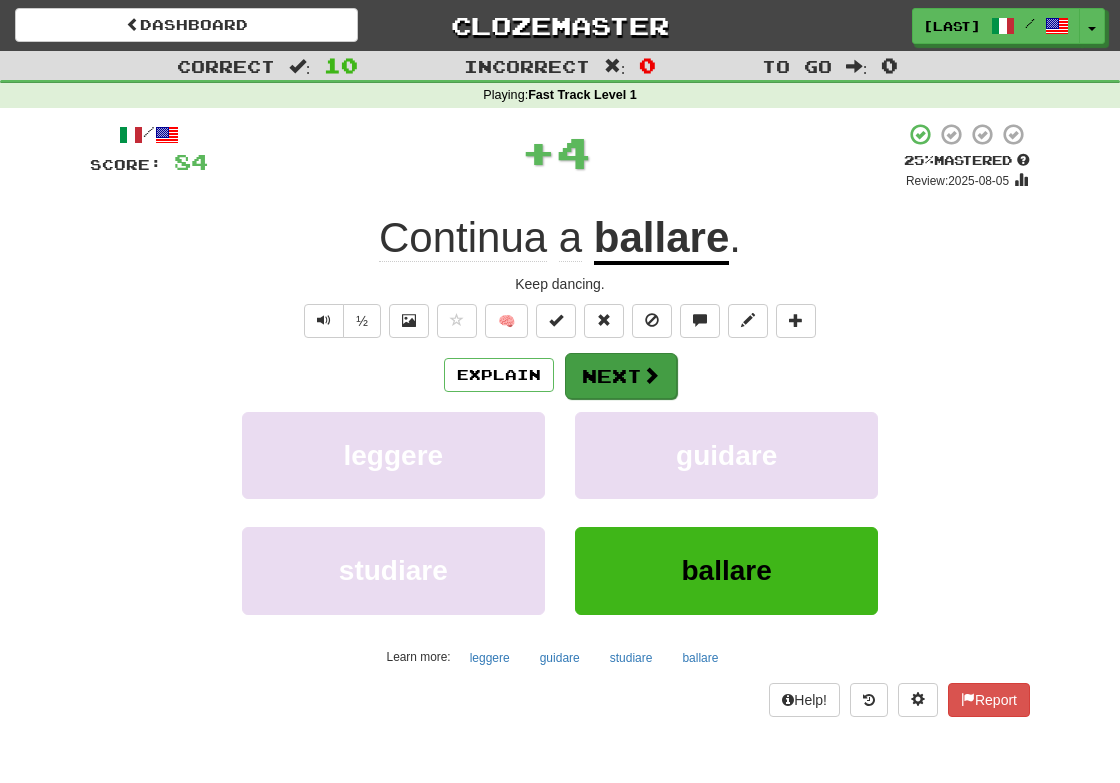 click on "Next" at bounding box center [621, 376] 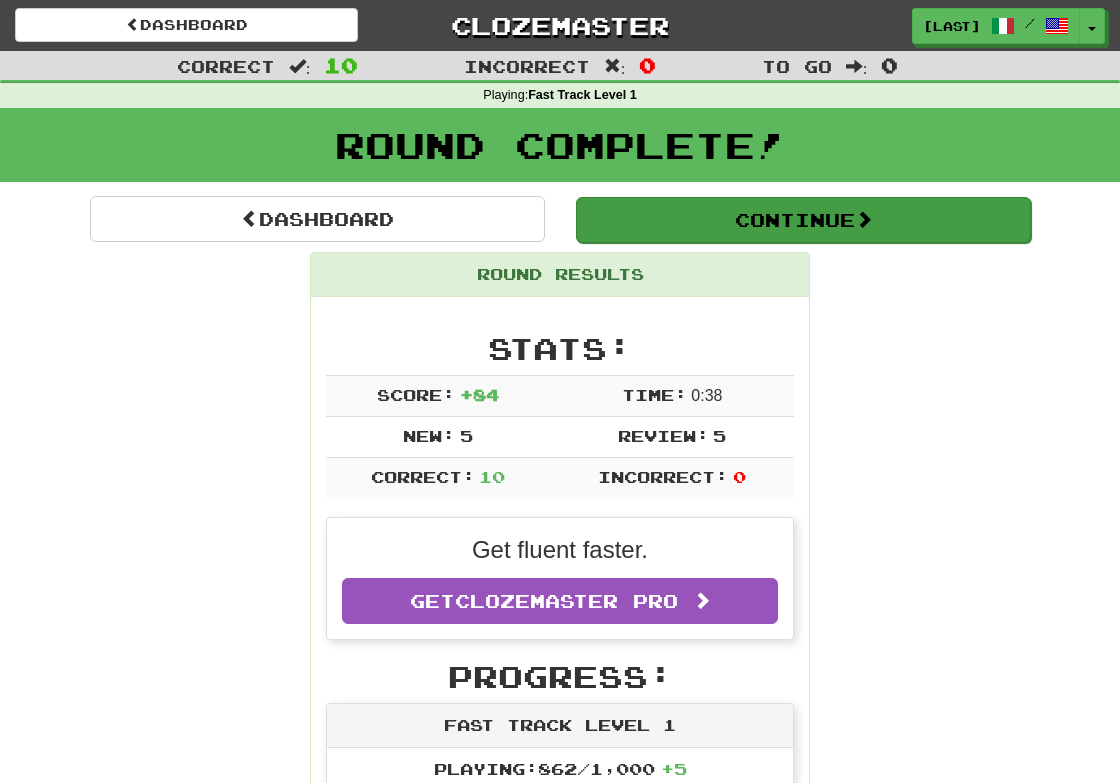 click on "Continue" at bounding box center (803, 220) 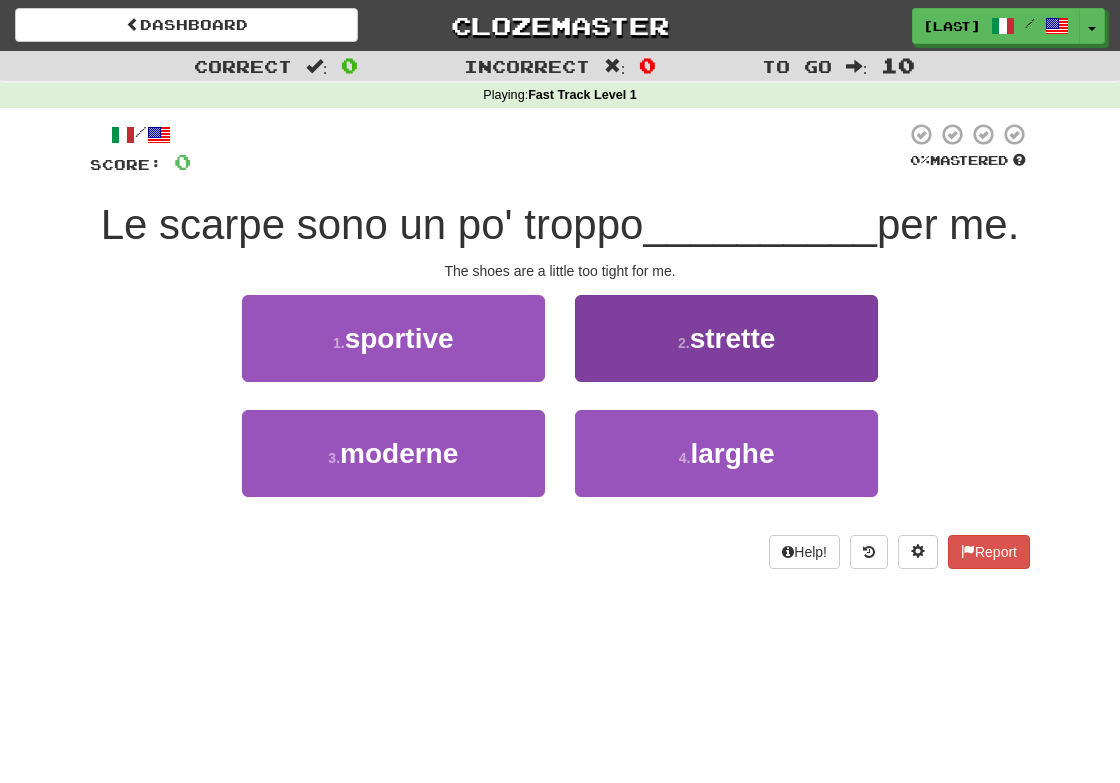 click on "strette" at bounding box center (733, 338) 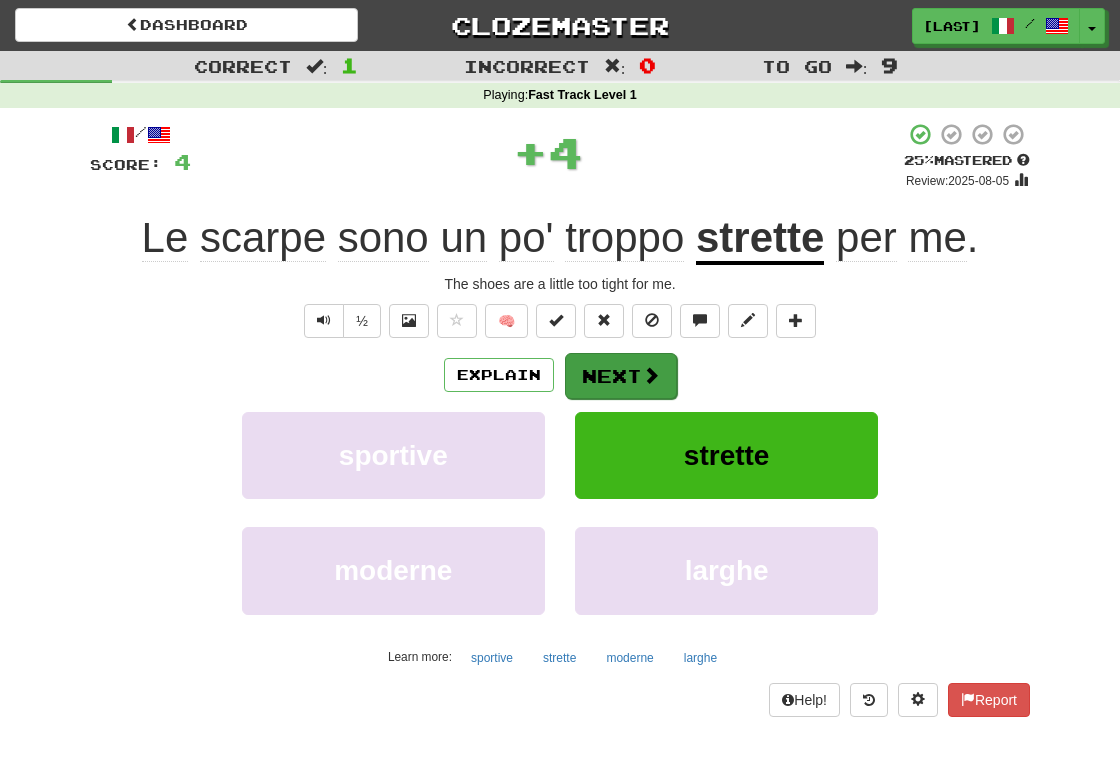 click on "Next" at bounding box center (621, 376) 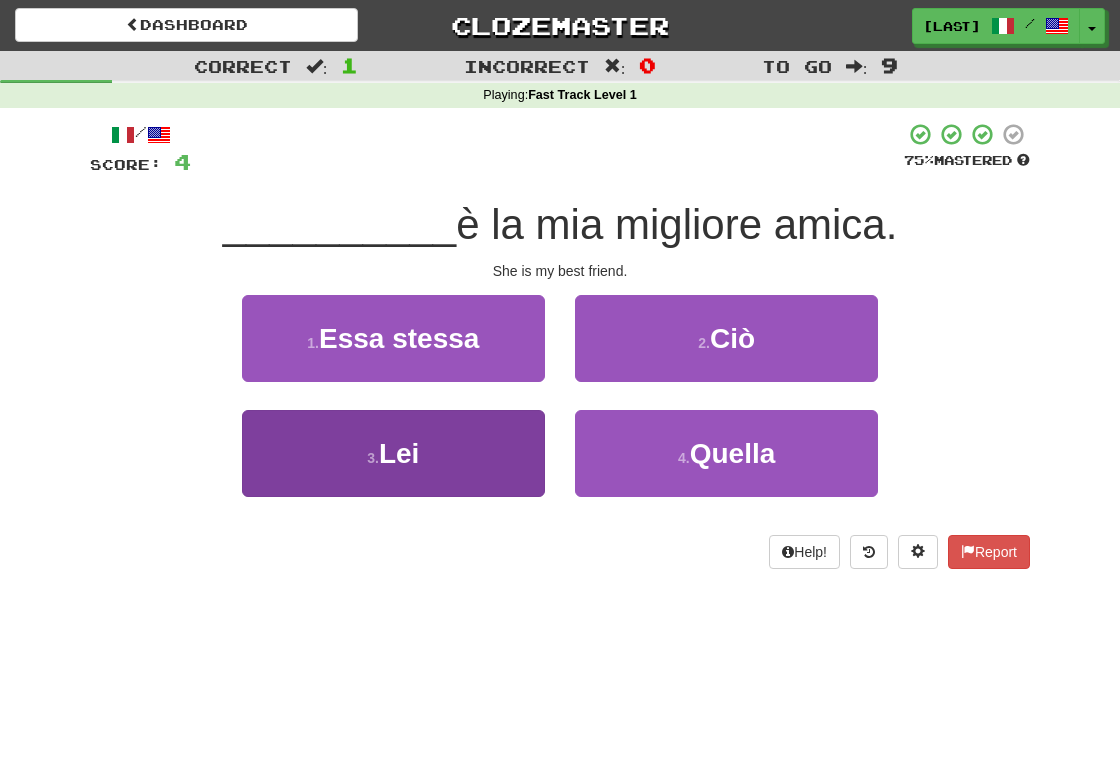 click on "Lei" at bounding box center (399, 453) 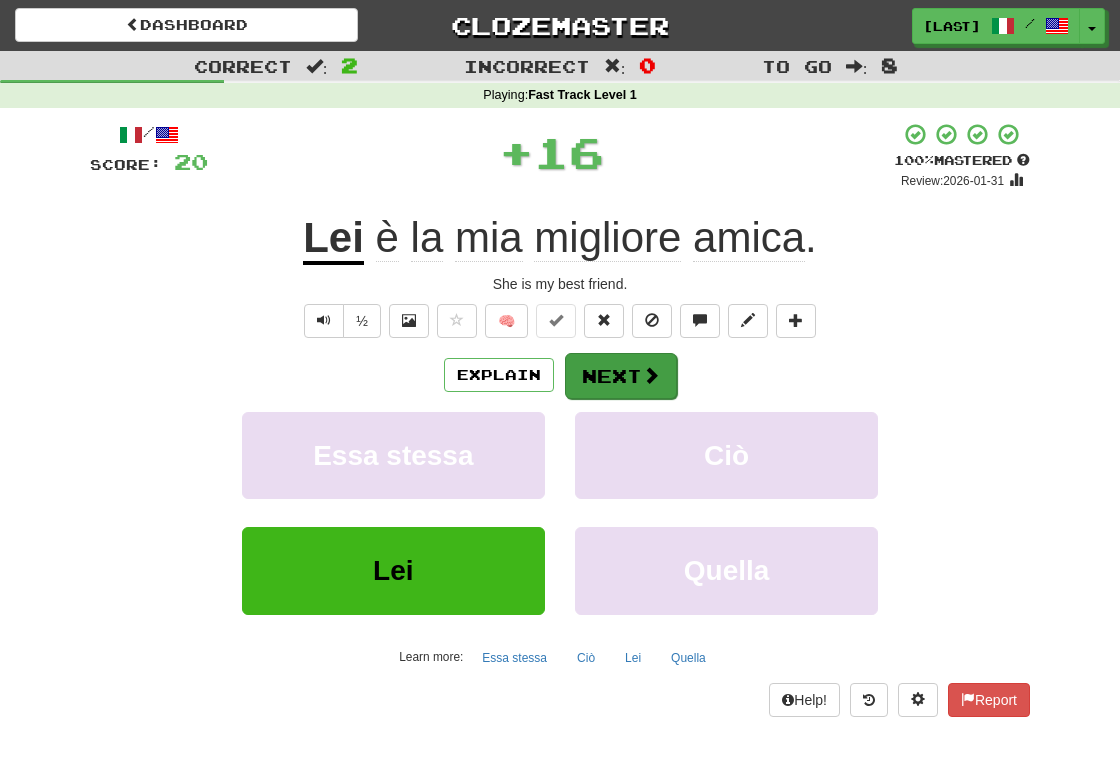 click on "Next" at bounding box center [621, 376] 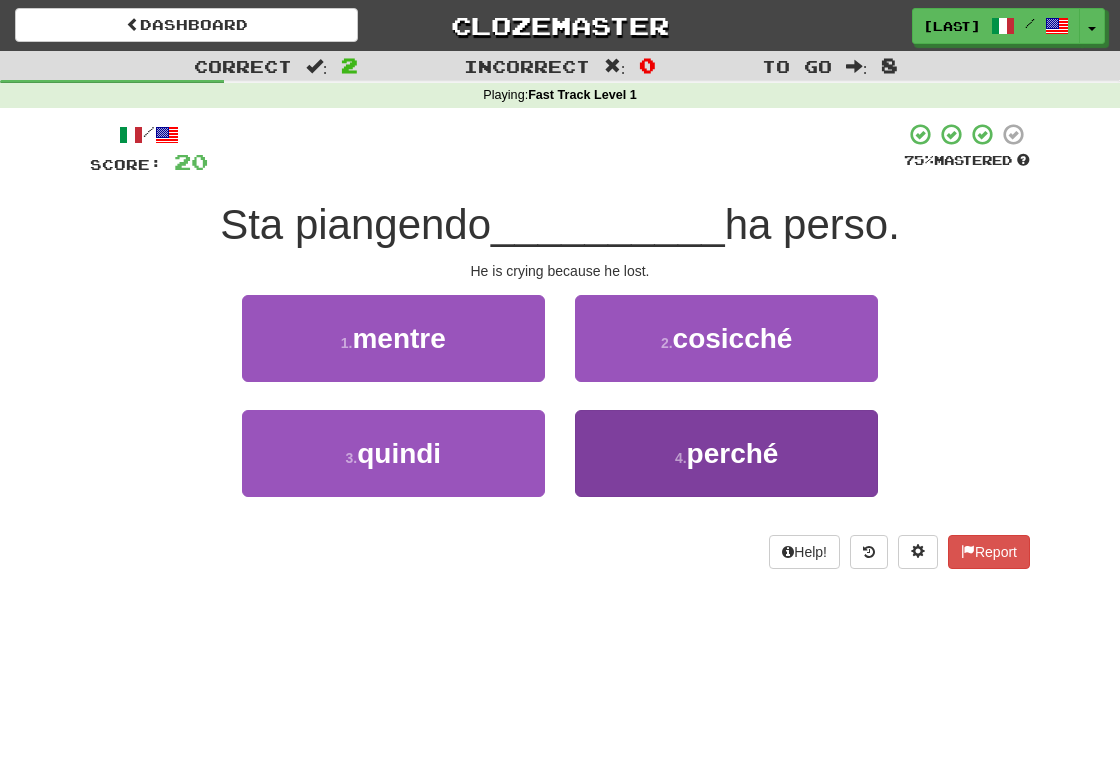 click on "perché" at bounding box center (733, 453) 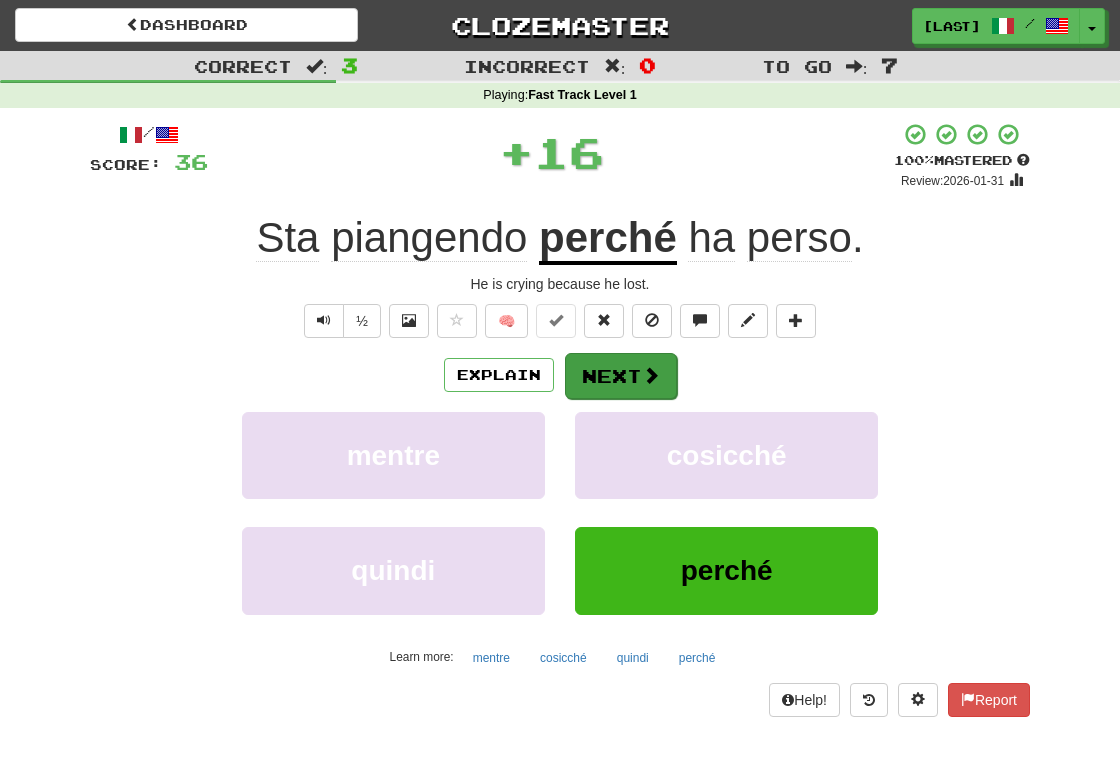 click on "Next" at bounding box center (621, 376) 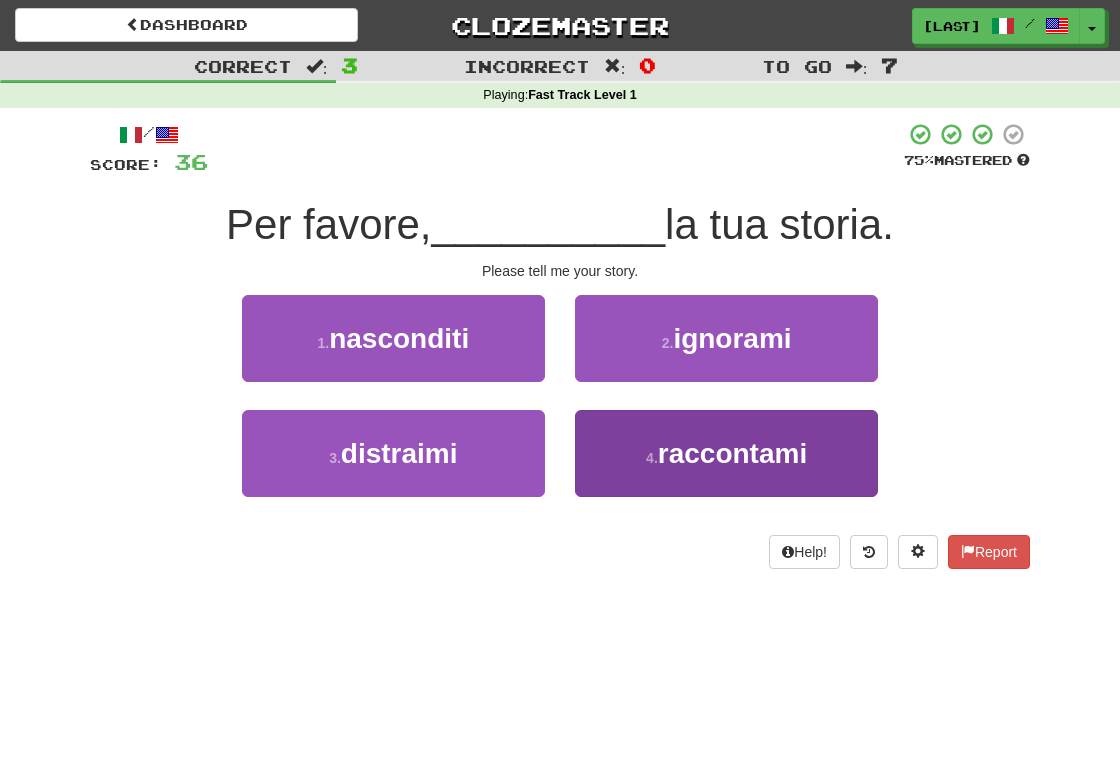 click on "4 .  raccontami" at bounding box center [726, 453] 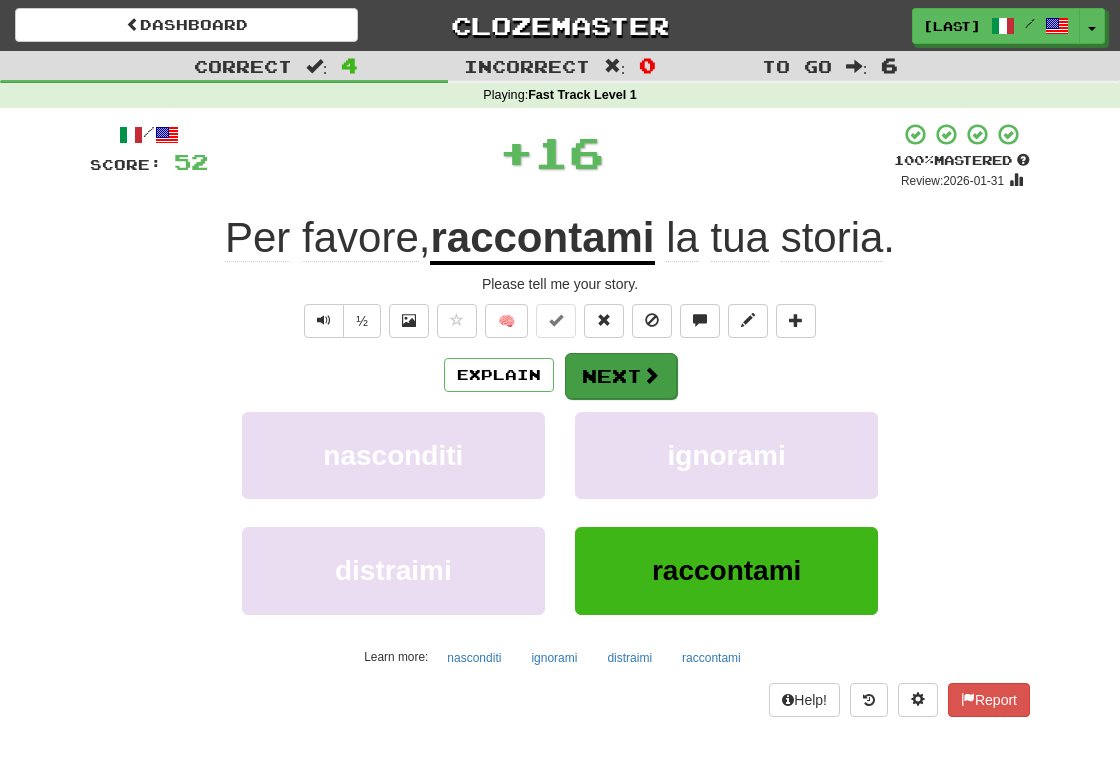 click on "Next" at bounding box center (621, 376) 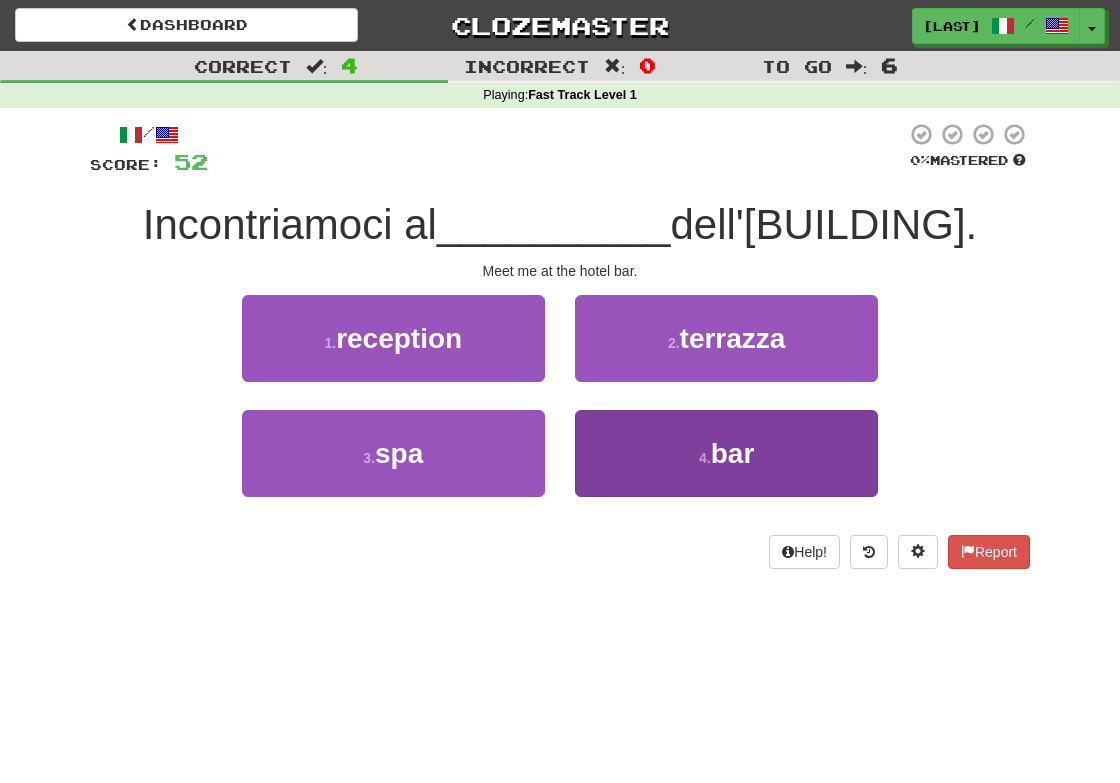 click on "4 .  bar" at bounding box center (726, 453) 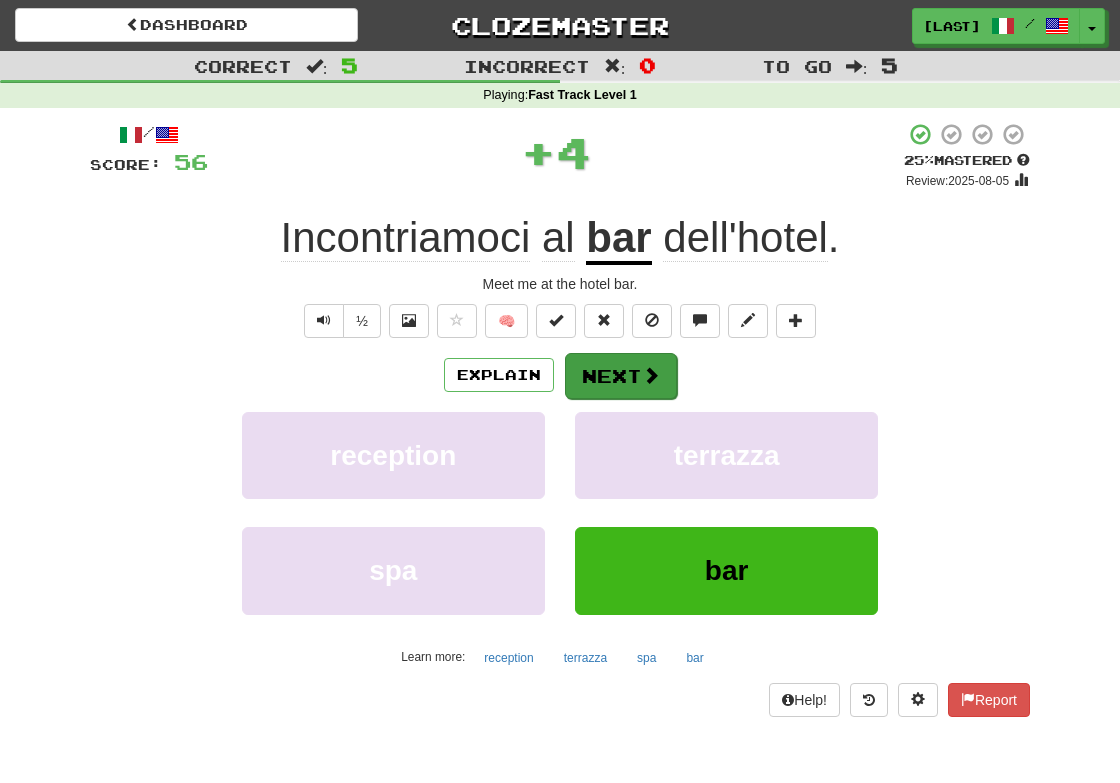 click on "Next" at bounding box center [621, 376] 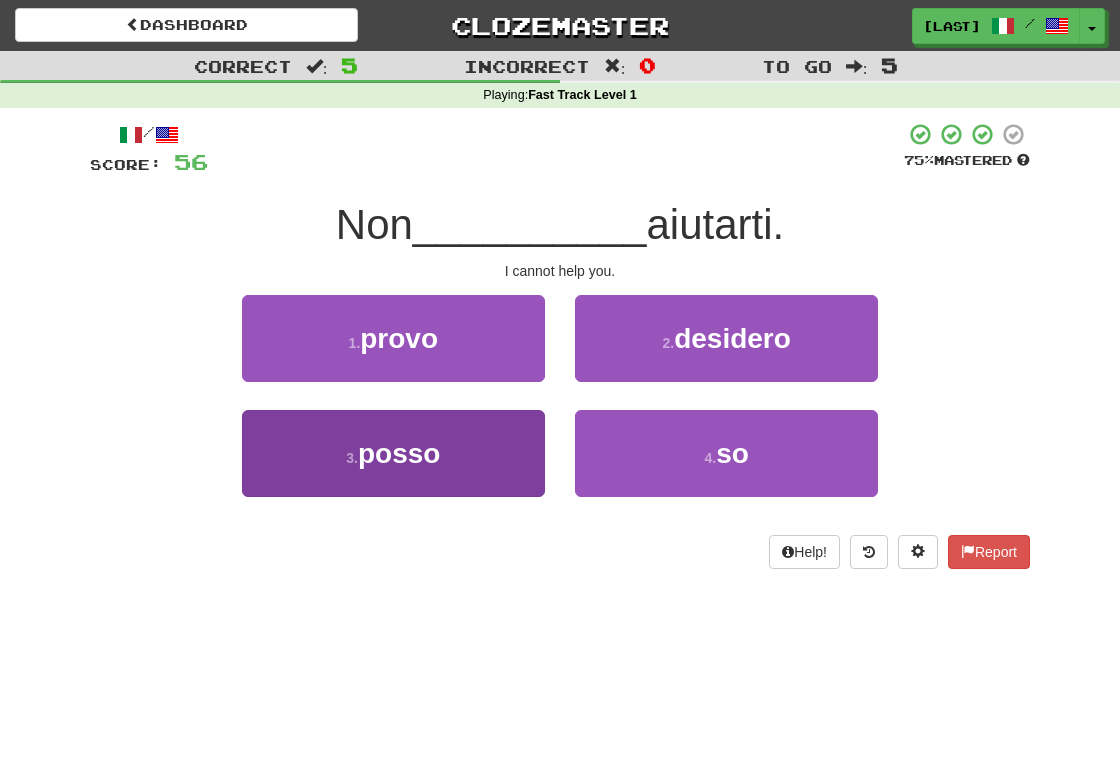 click on "posso" at bounding box center [399, 453] 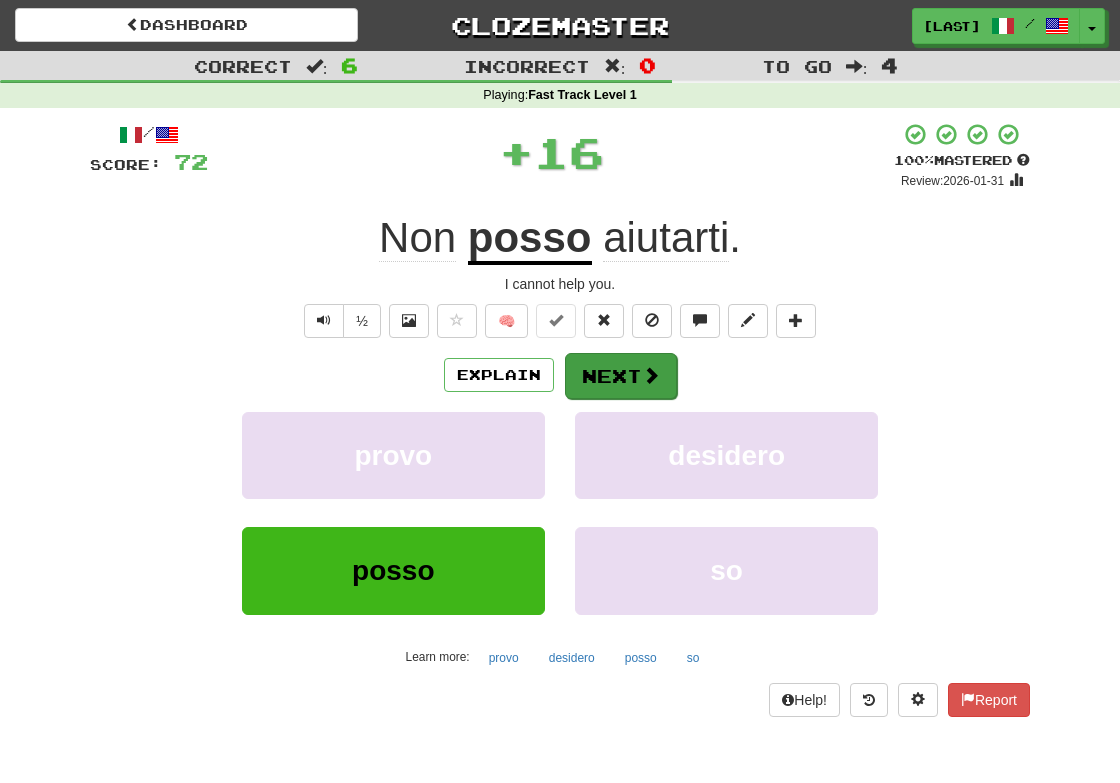 click on "Next" at bounding box center (621, 376) 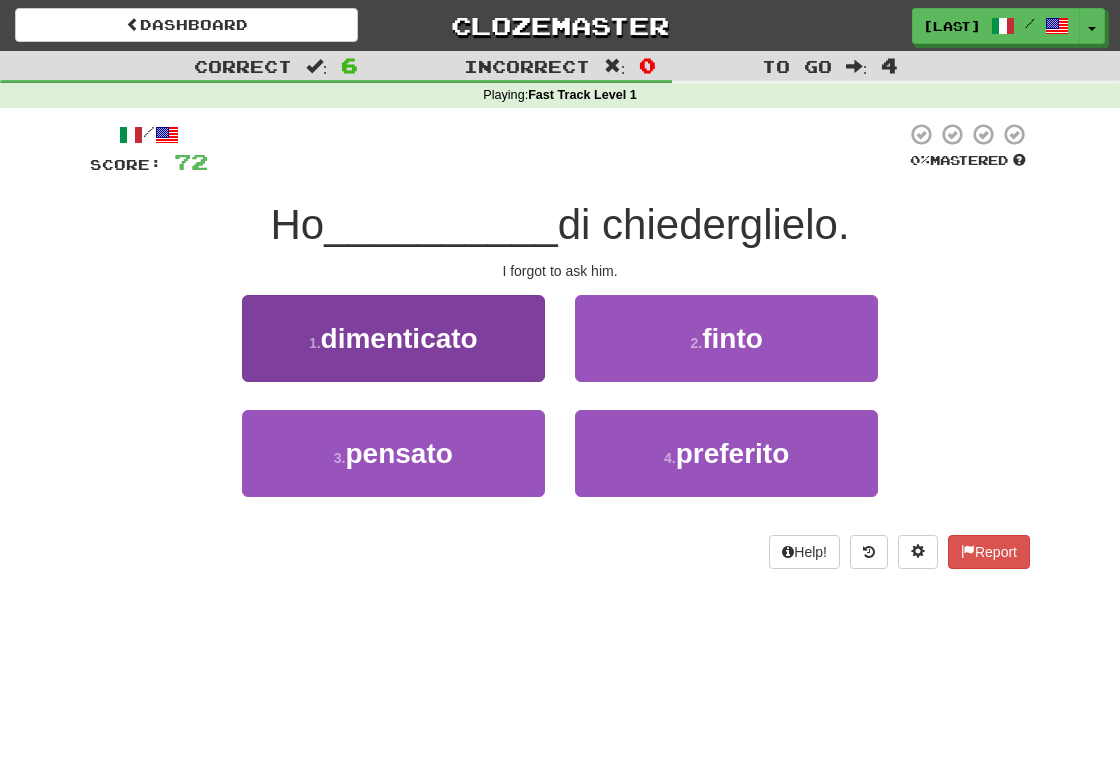 click on "dimenticato" at bounding box center [399, 338] 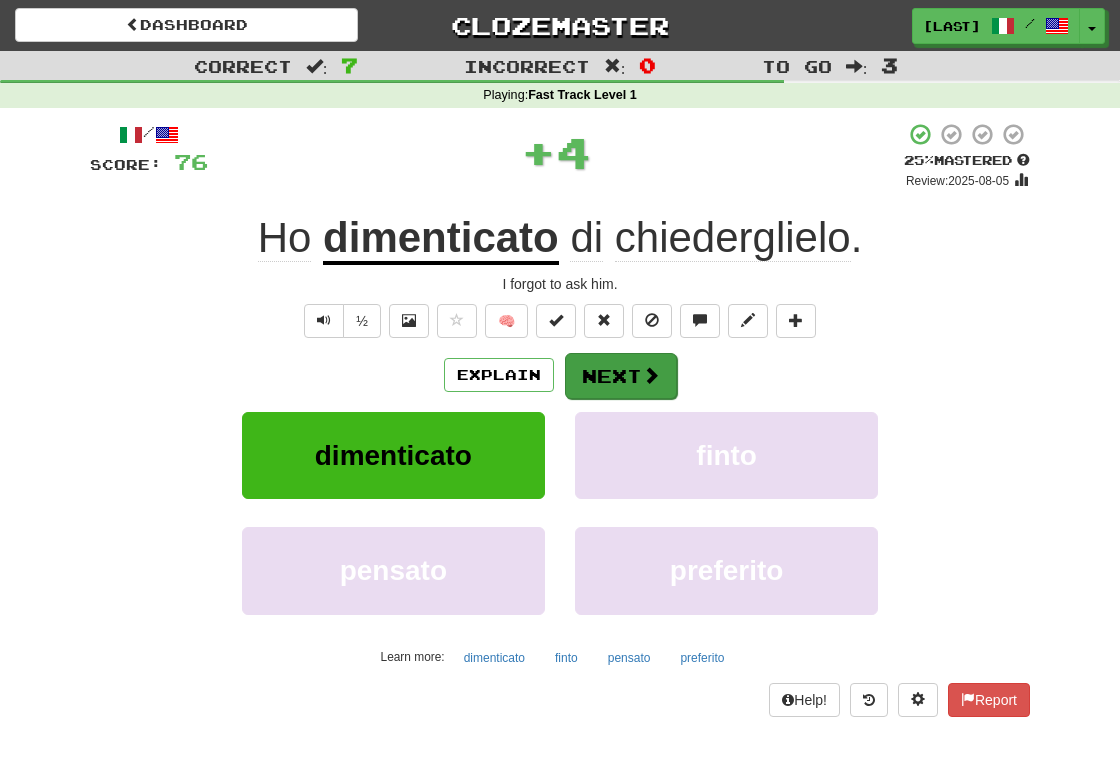 click on "Next" at bounding box center [621, 376] 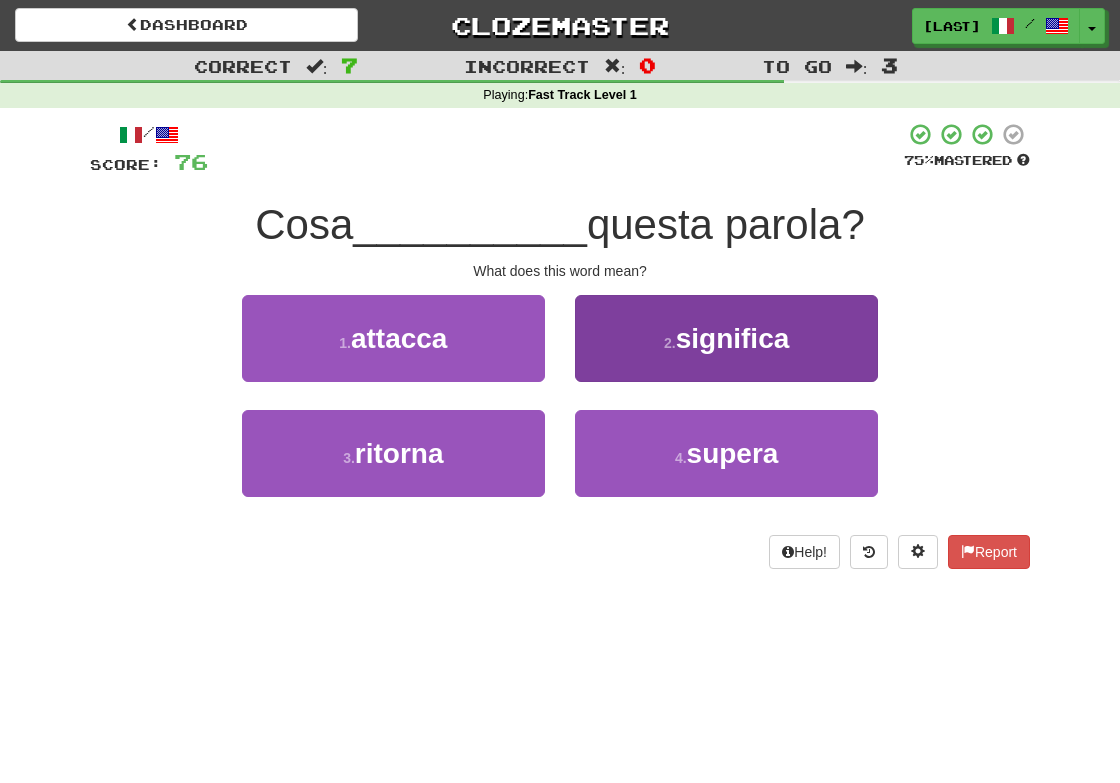 click on "2 .  significa" at bounding box center (726, 338) 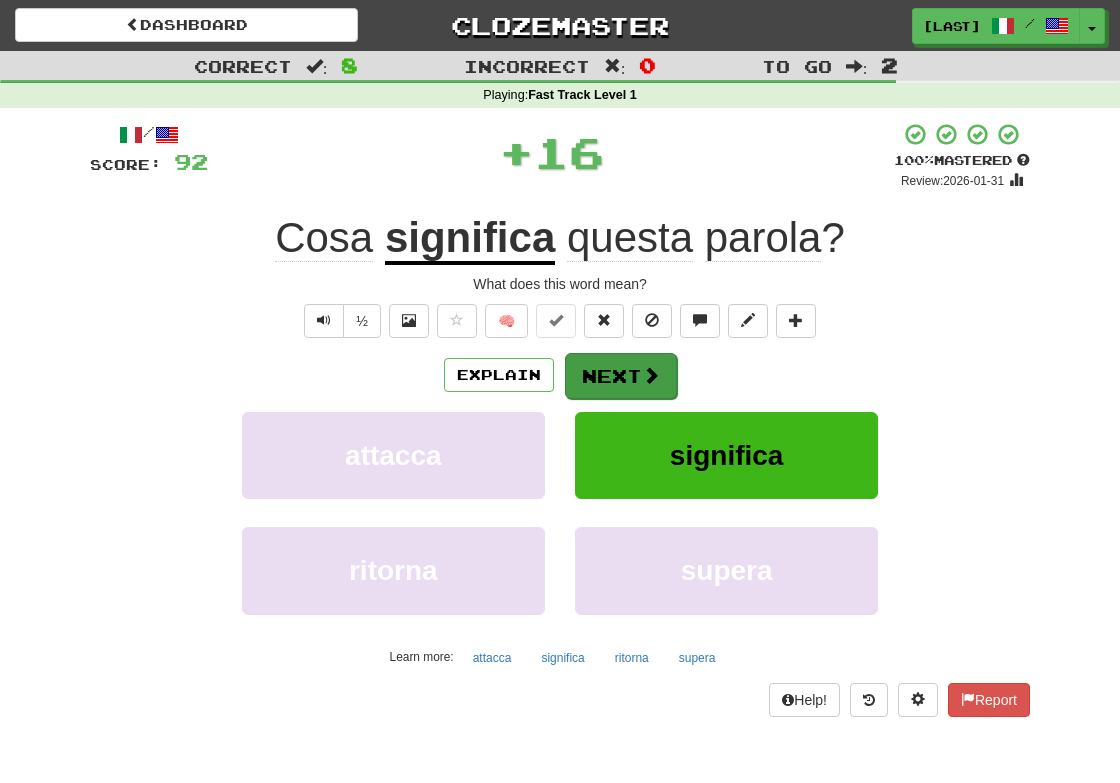 click on "Next" at bounding box center (621, 376) 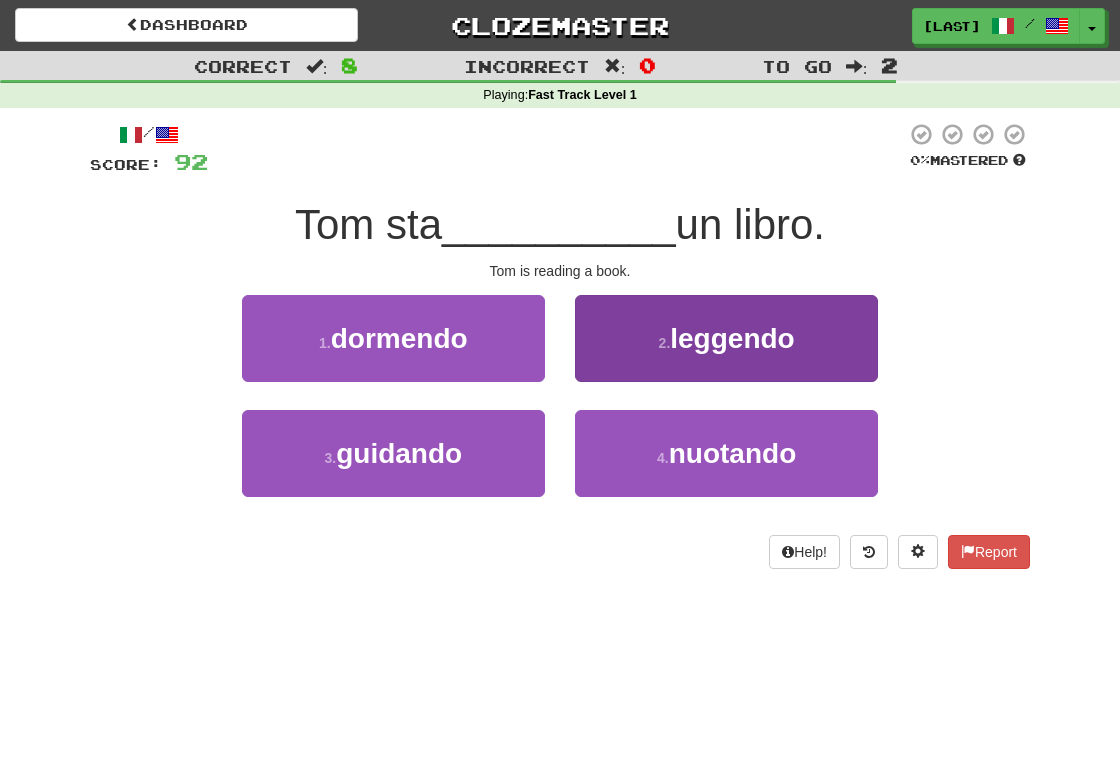 click on "leggendo" at bounding box center [732, 338] 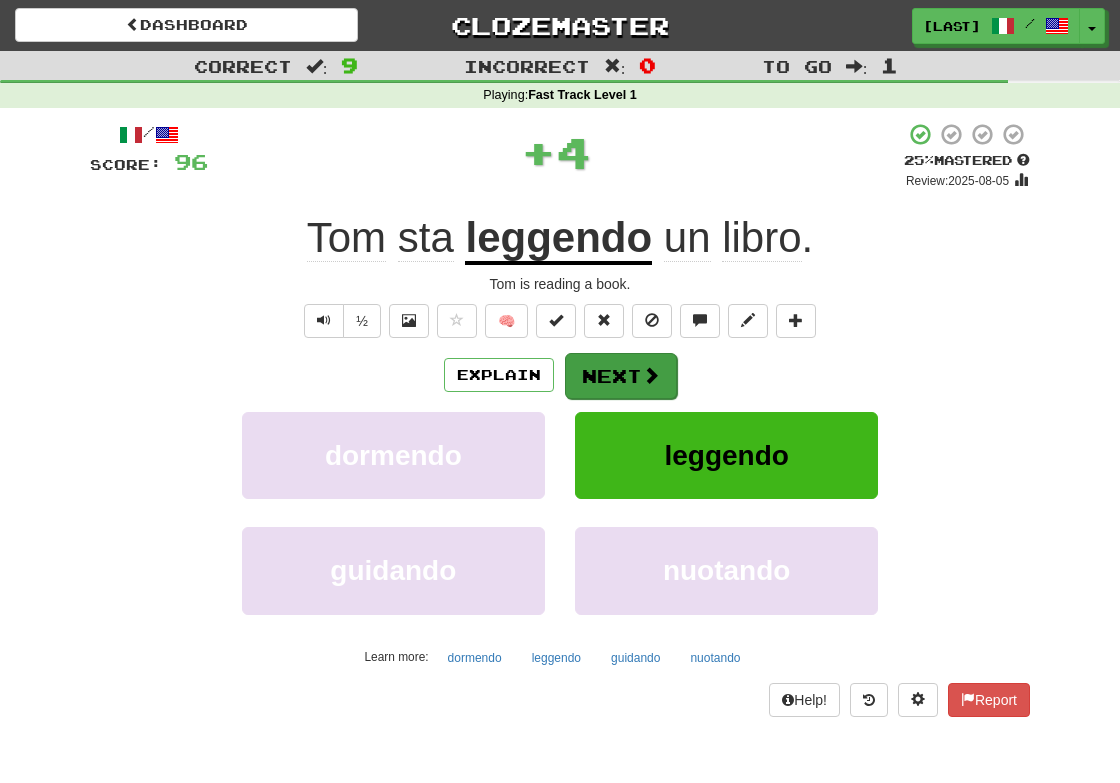 click on "Next" at bounding box center (621, 376) 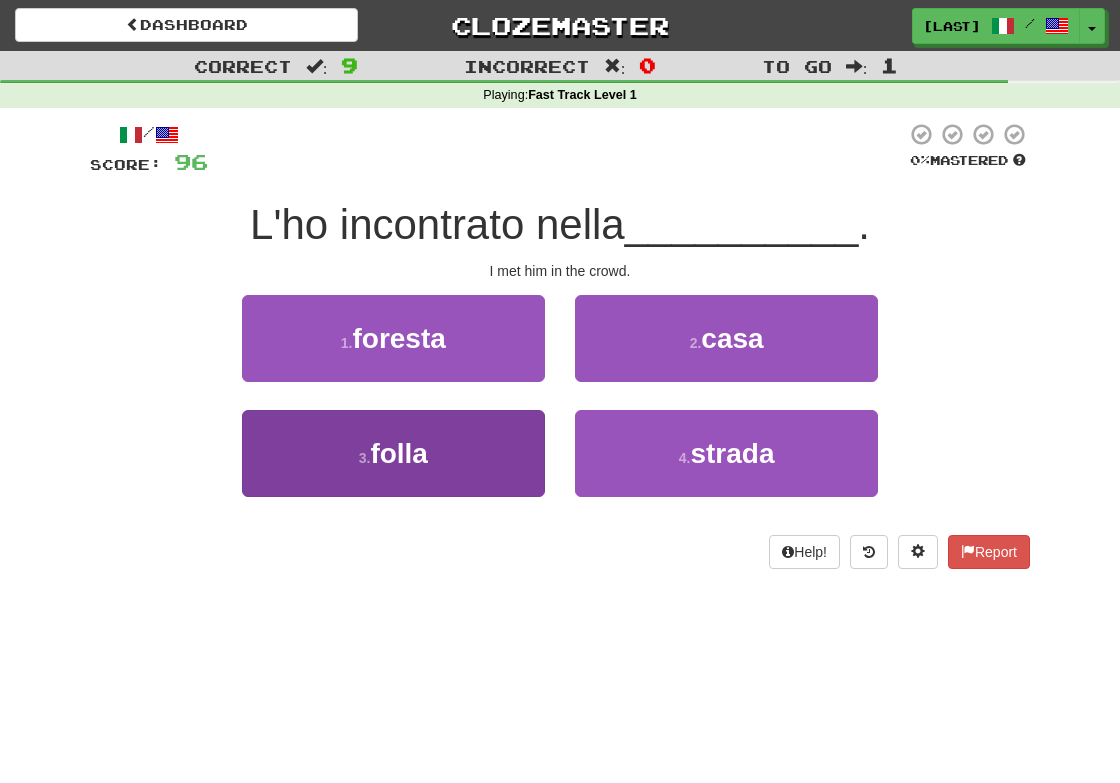 click on "folla" at bounding box center [399, 453] 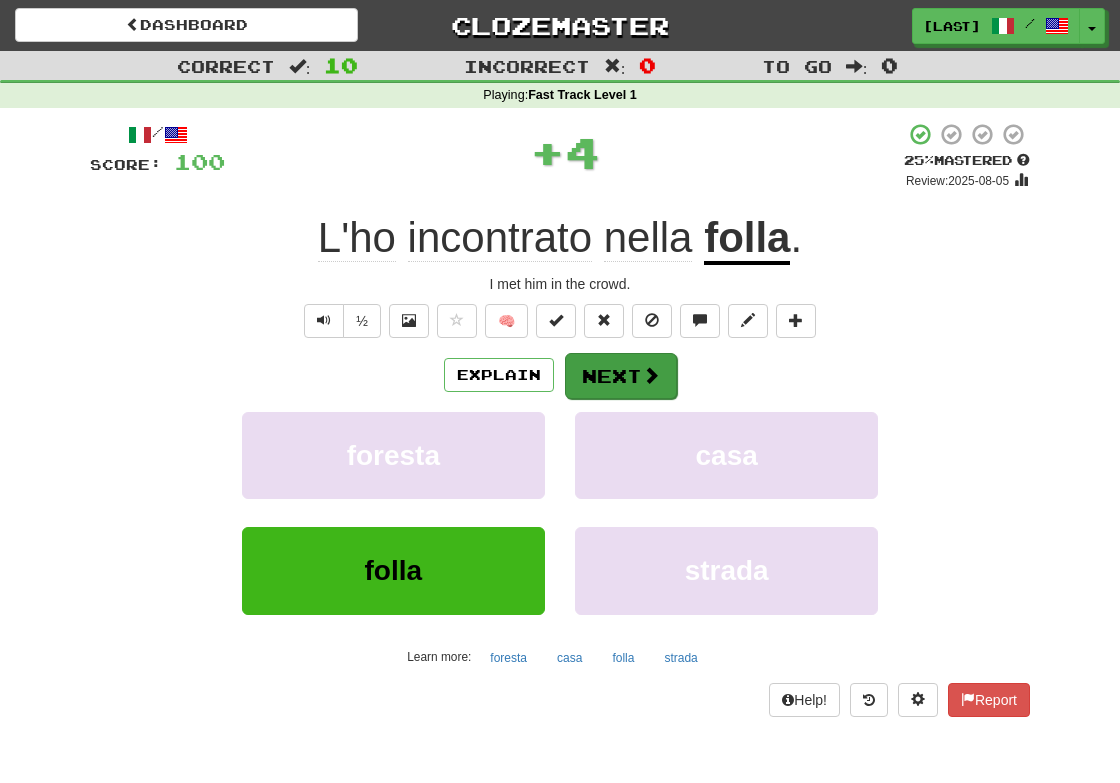 click on "Next" at bounding box center [621, 376] 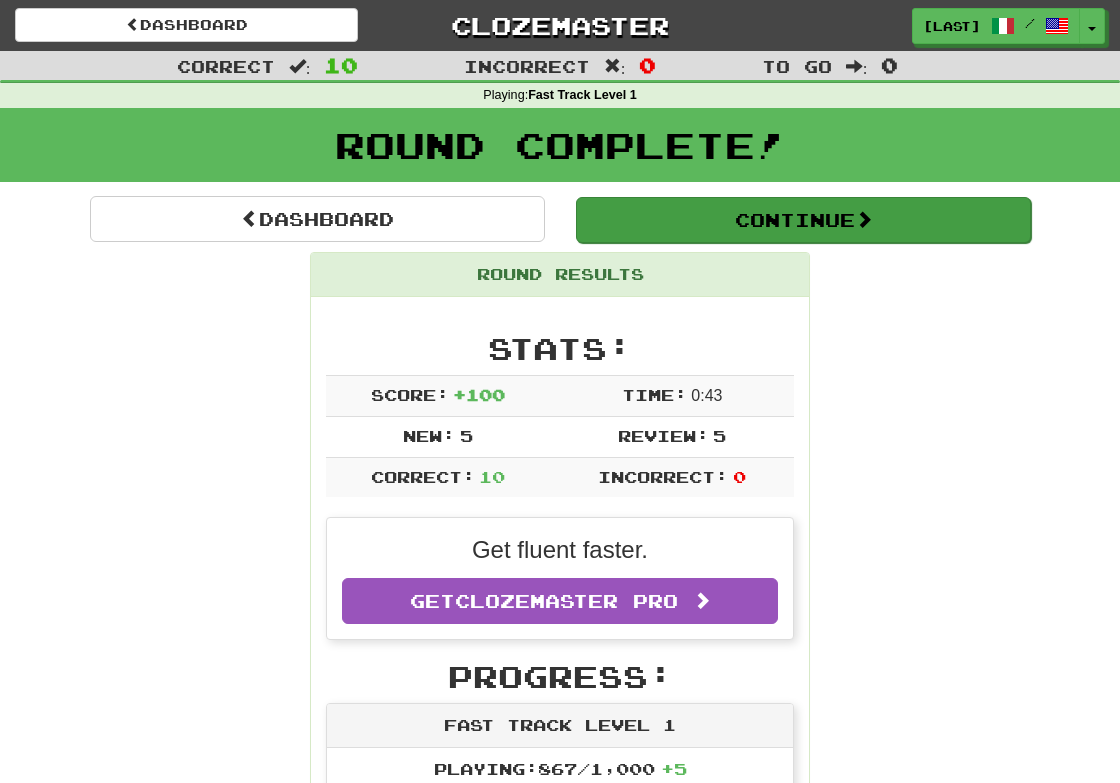click on "Continue" at bounding box center (803, 220) 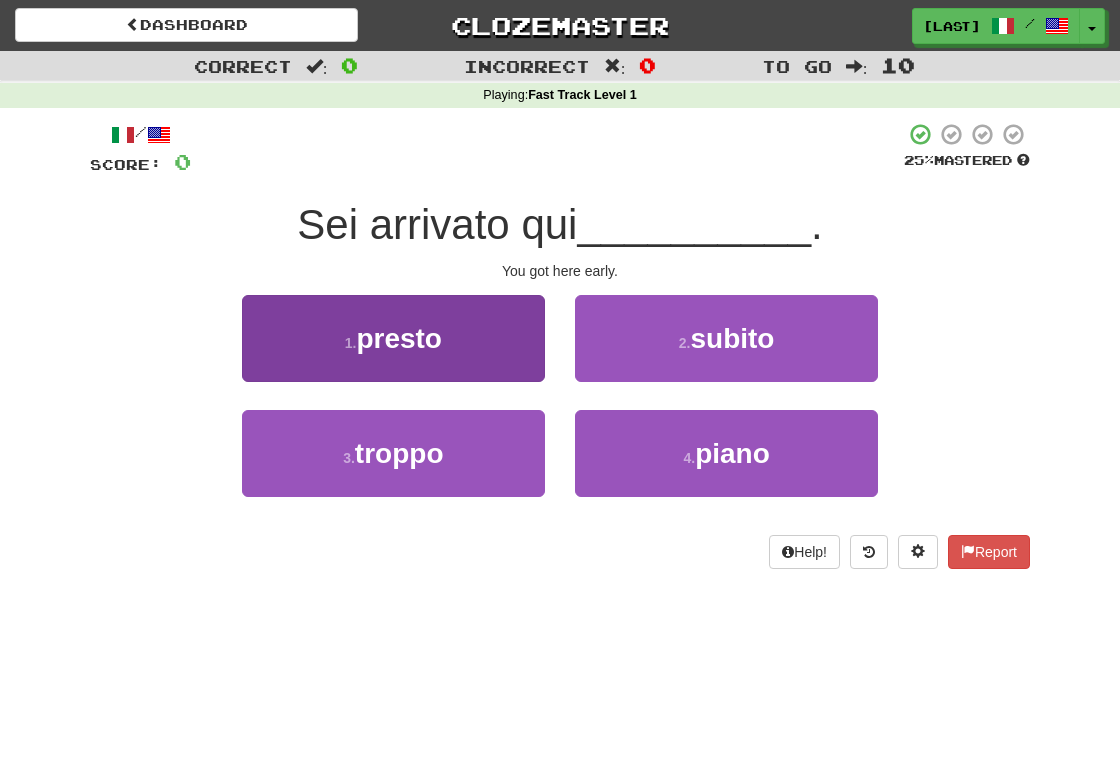 click on "presto" at bounding box center (399, 338) 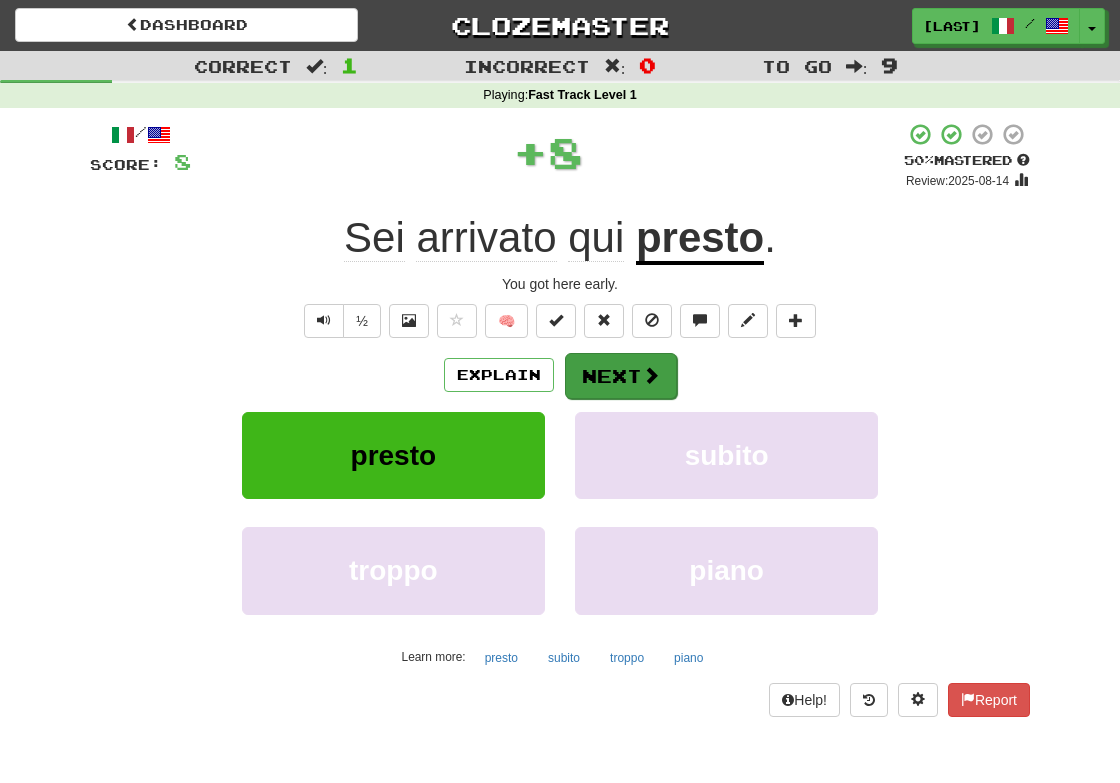 click on "Next" at bounding box center (621, 376) 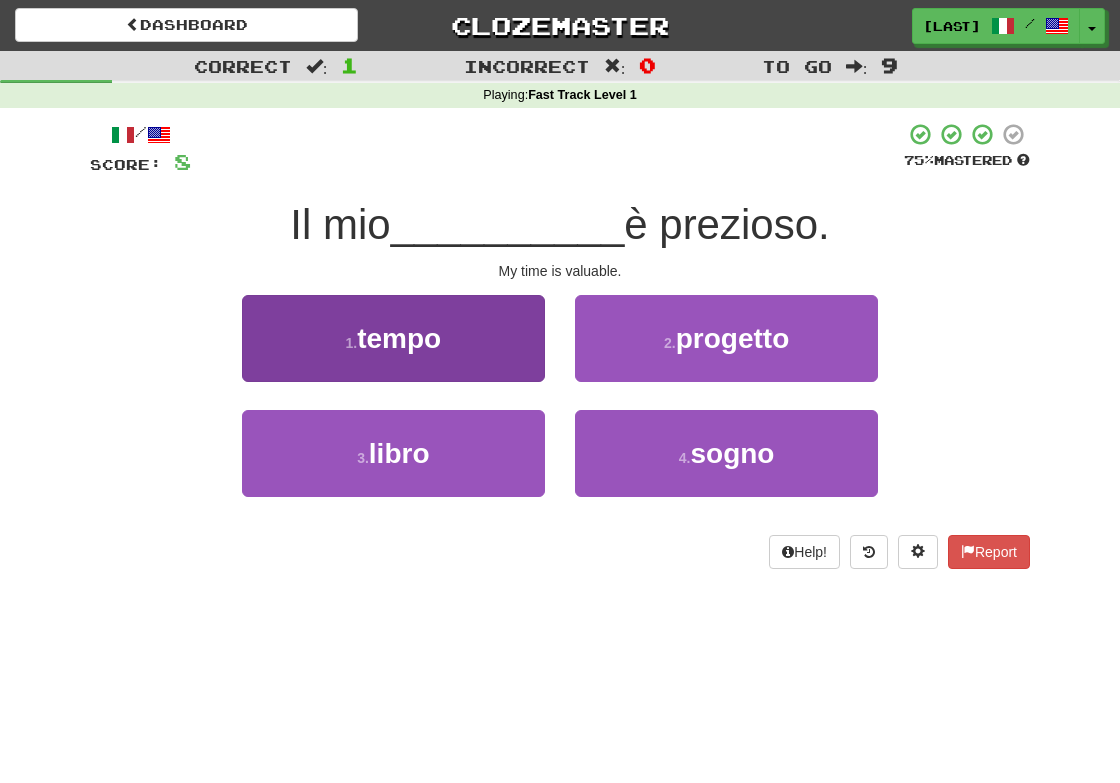 click on "1 .  tempo" at bounding box center (393, 338) 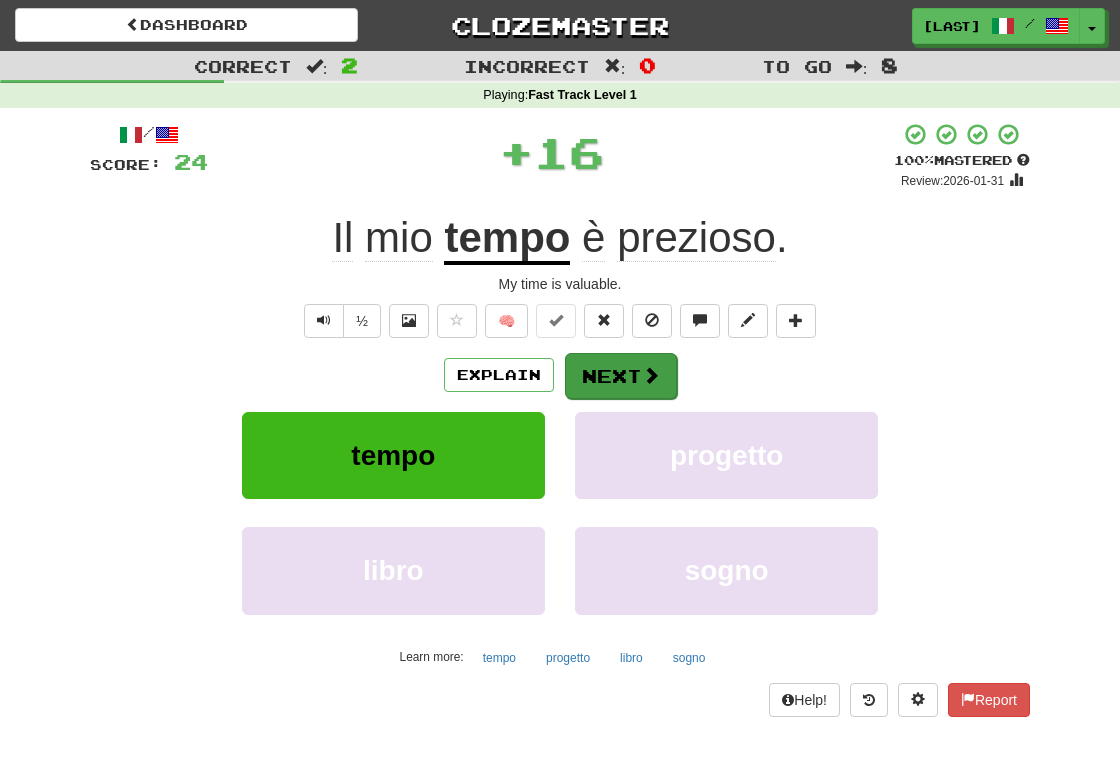 click on "Next" at bounding box center (621, 376) 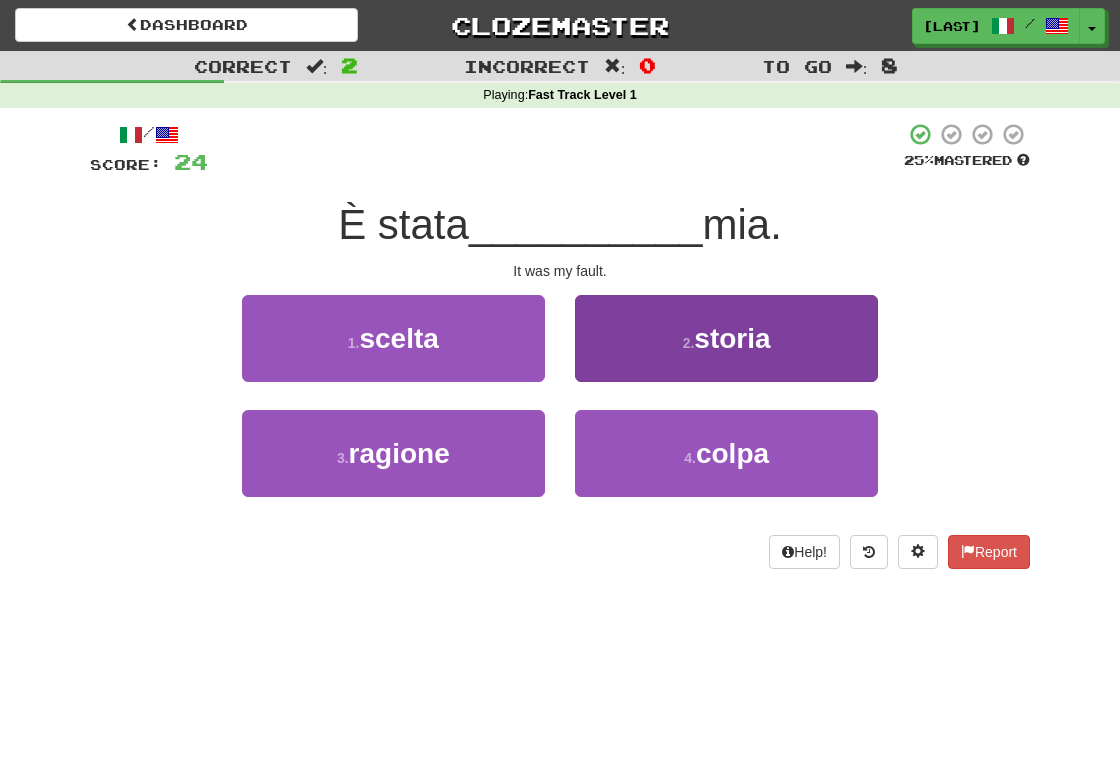 click on "colpa" at bounding box center [732, 453] 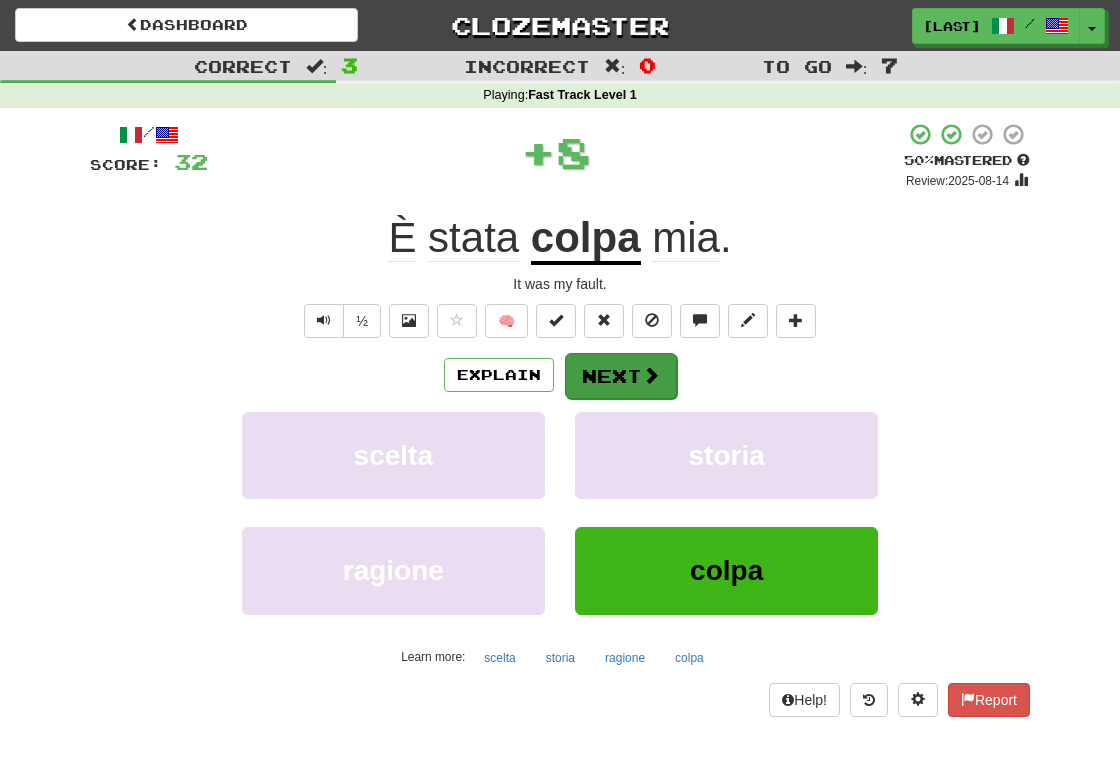 click on "Next" at bounding box center (621, 376) 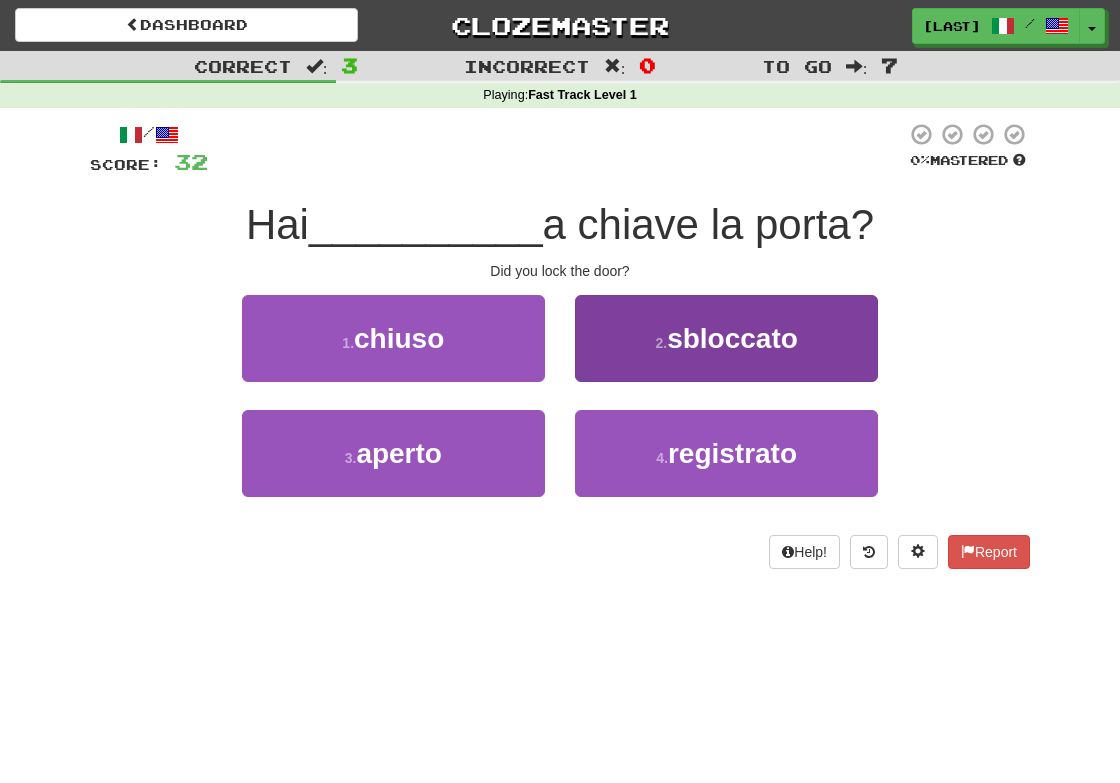 click on "sbloccato" at bounding box center [732, 338] 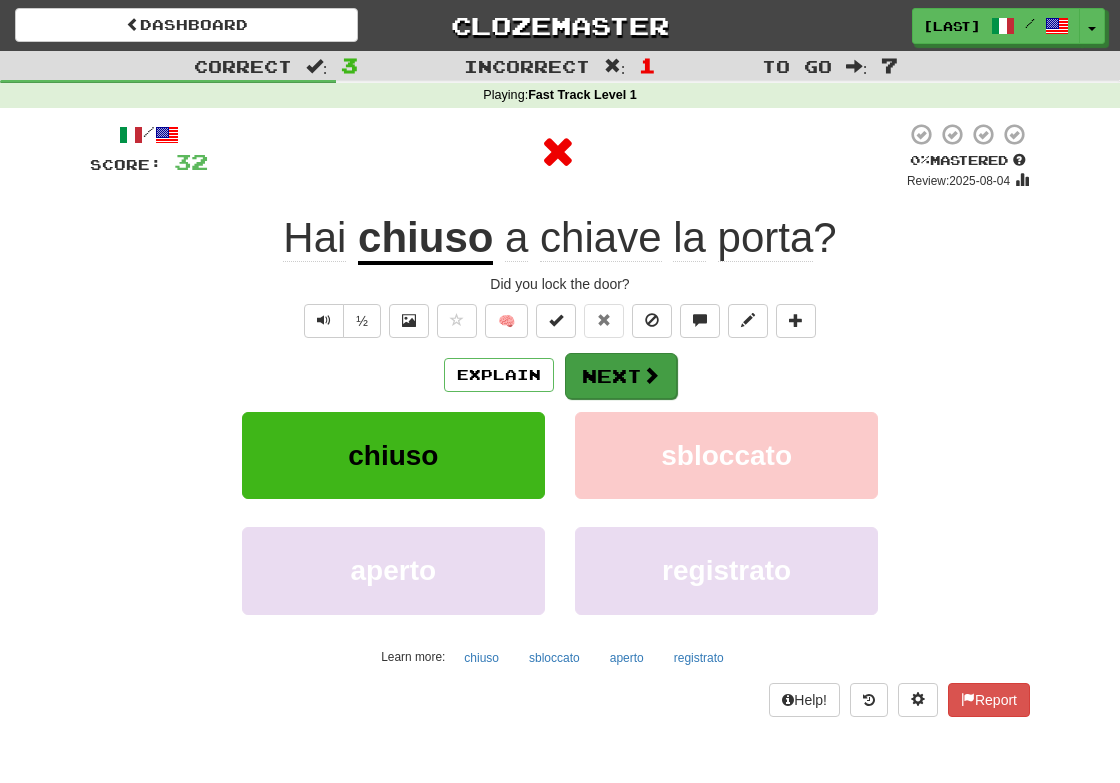 click on "Next" at bounding box center [621, 376] 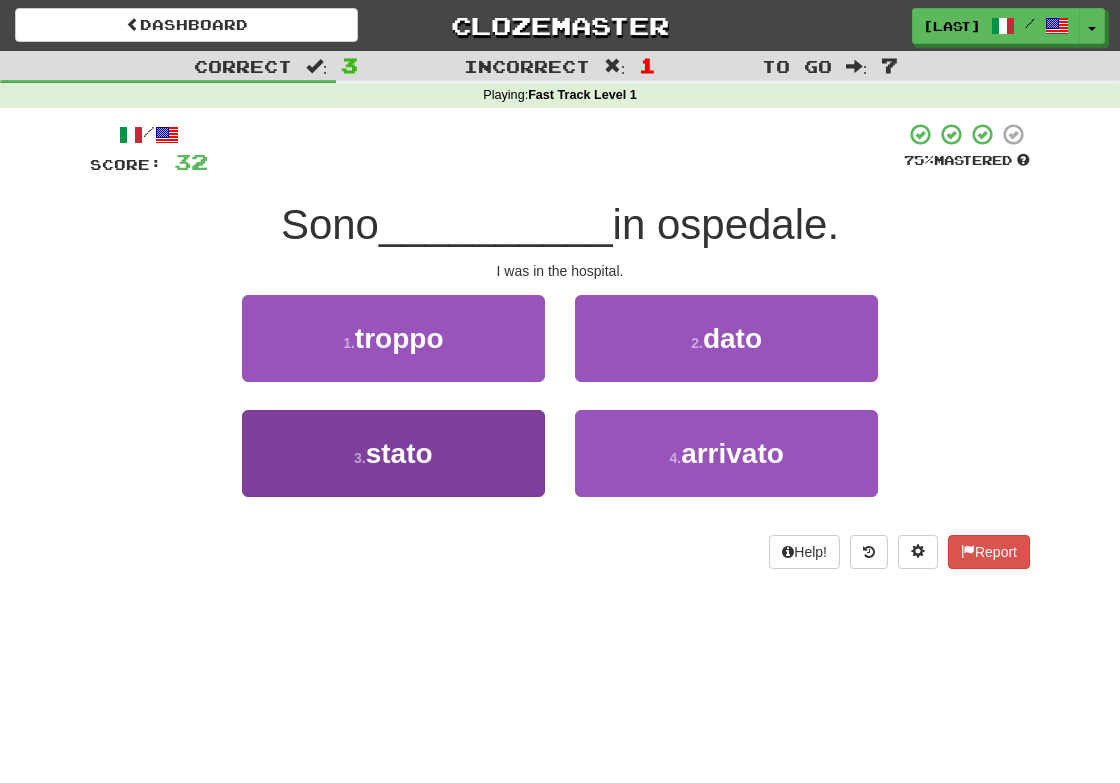 click on "stato" at bounding box center (399, 453) 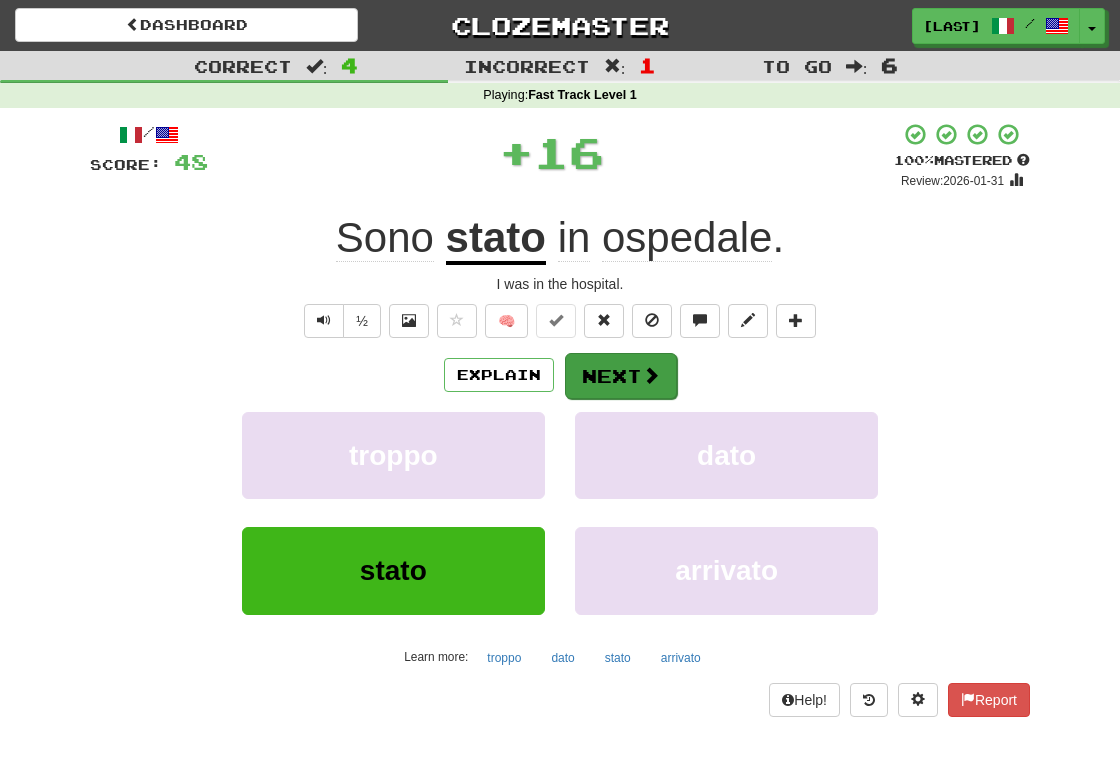 click on "Next" at bounding box center [621, 376] 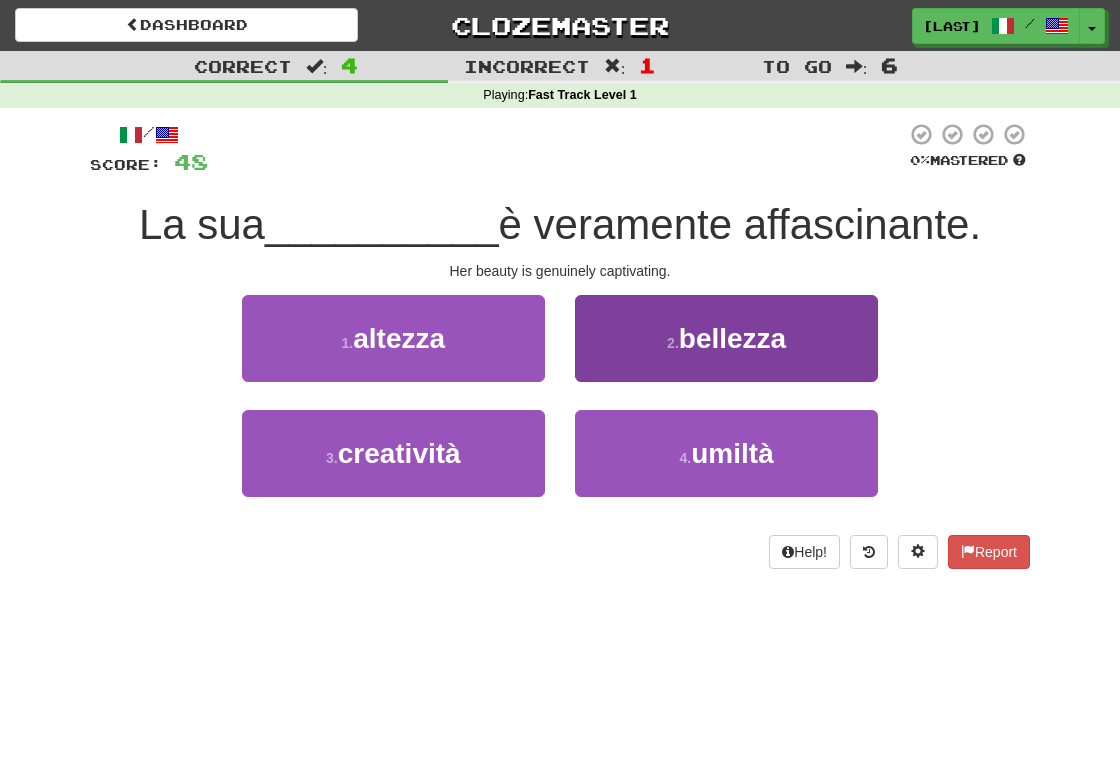 click on "bellezza" at bounding box center (732, 338) 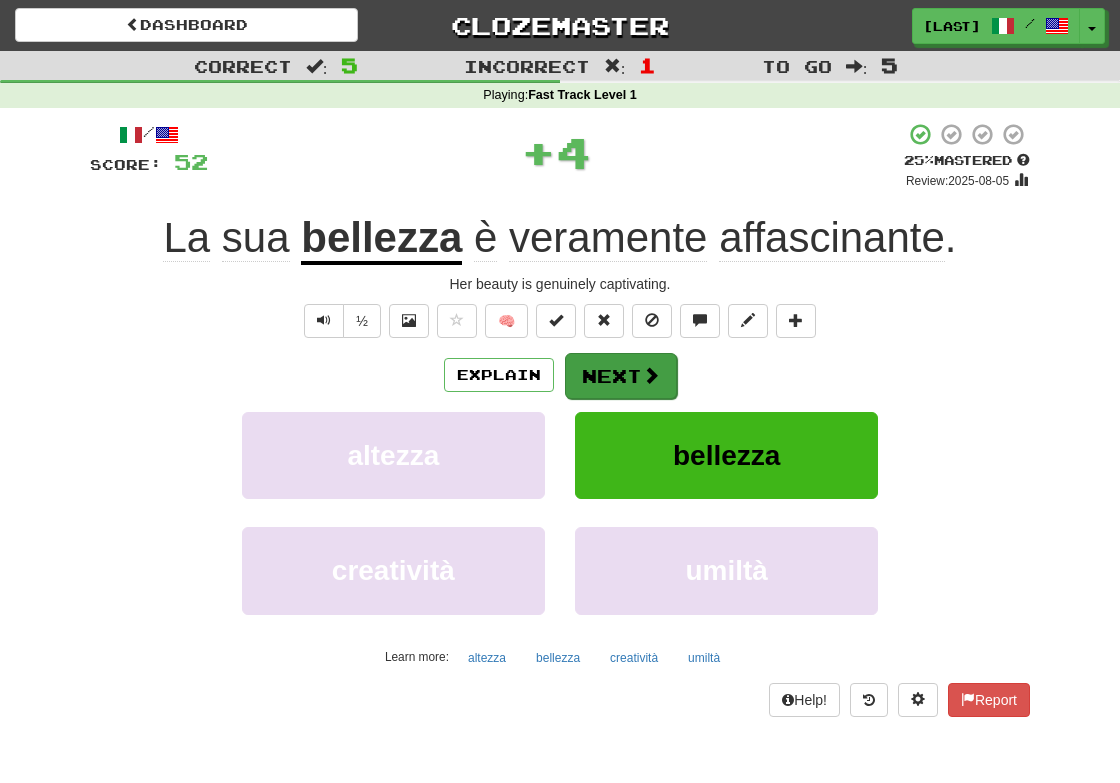 click on "Next" at bounding box center (621, 376) 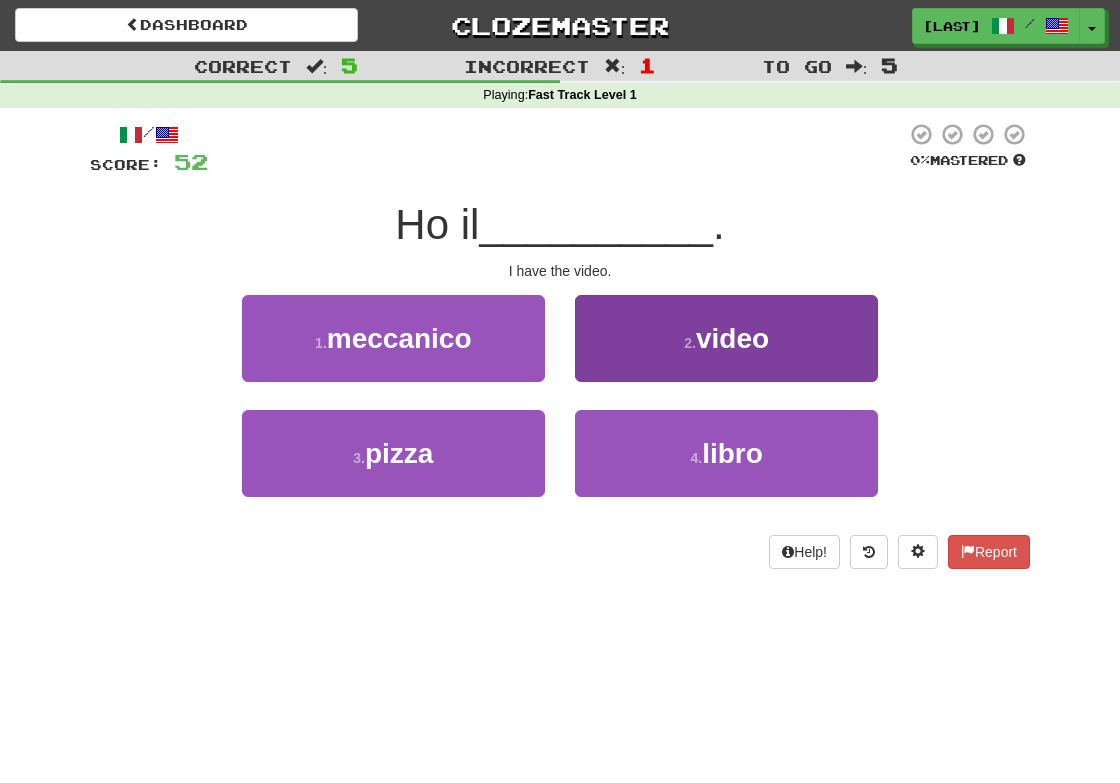 click on "2 .  video" at bounding box center [726, 338] 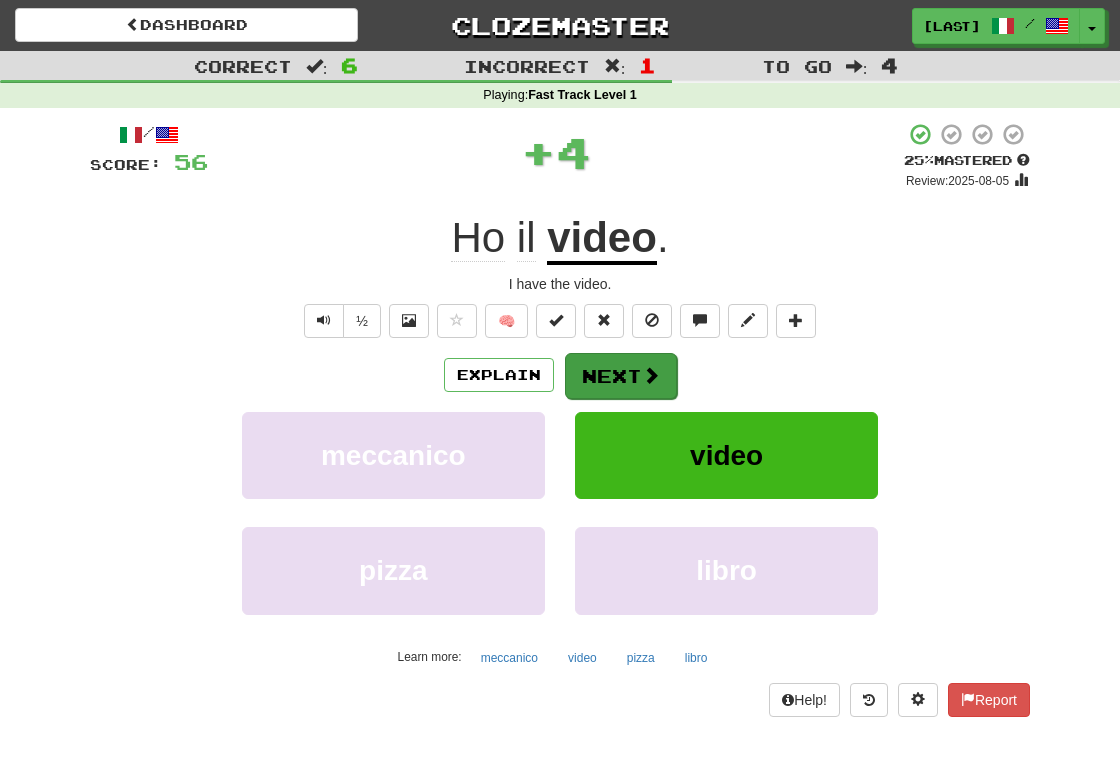 click on "Next" at bounding box center (621, 376) 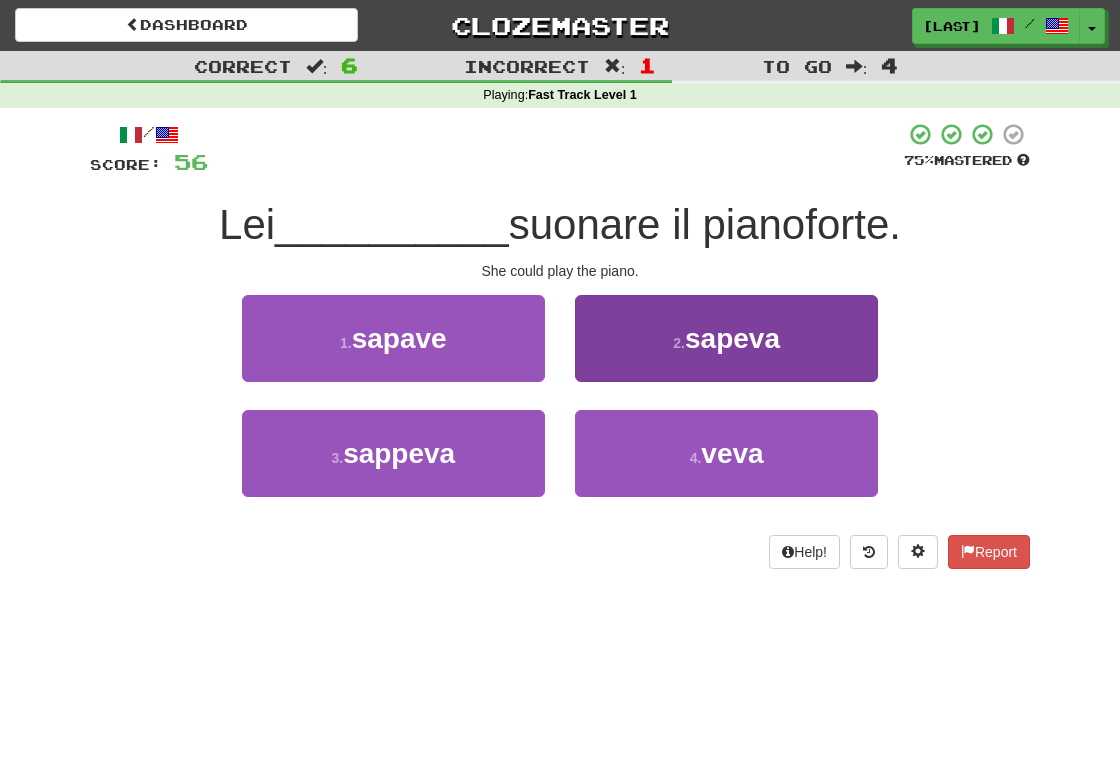 click on "sapeva" at bounding box center [732, 338] 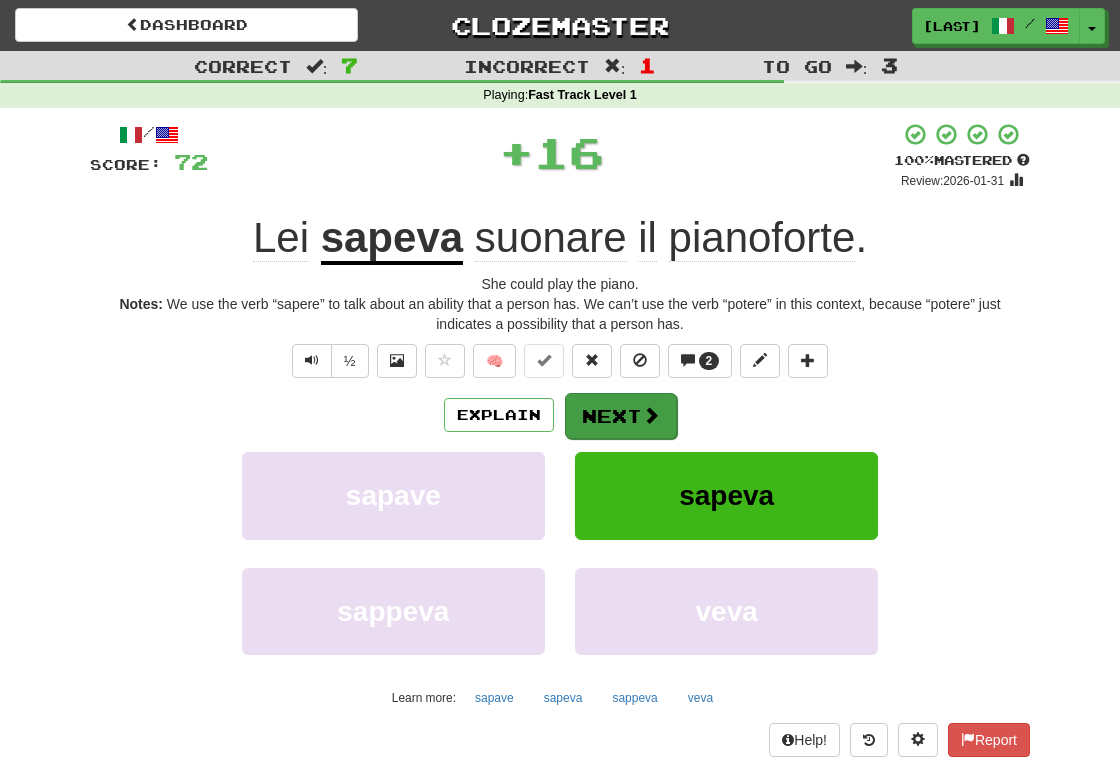 click on "Next" at bounding box center [621, 416] 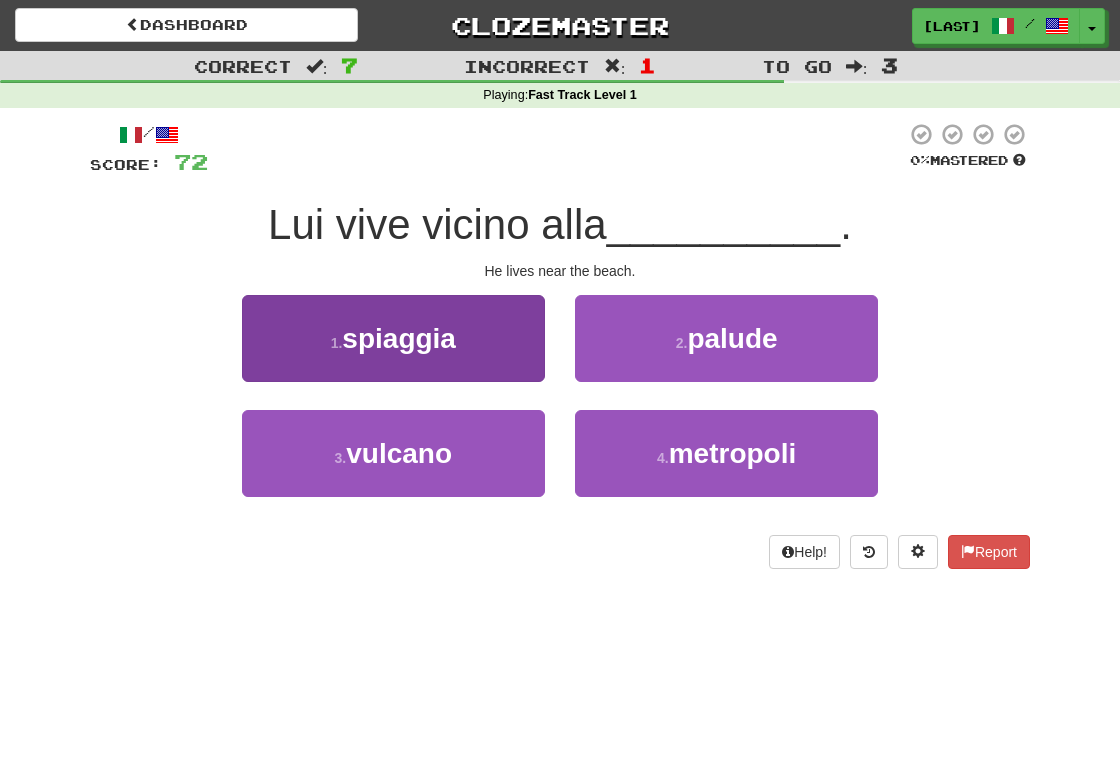click on "spiaggia" at bounding box center [399, 338] 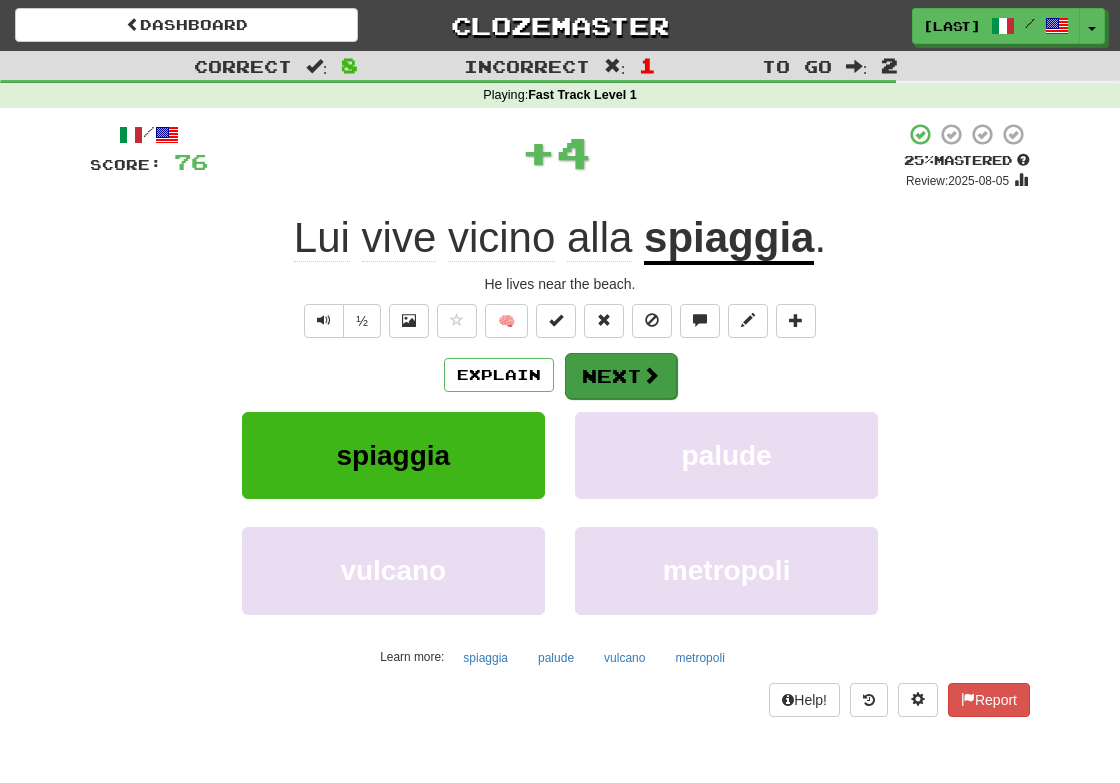 click on "Next" at bounding box center (621, 376) 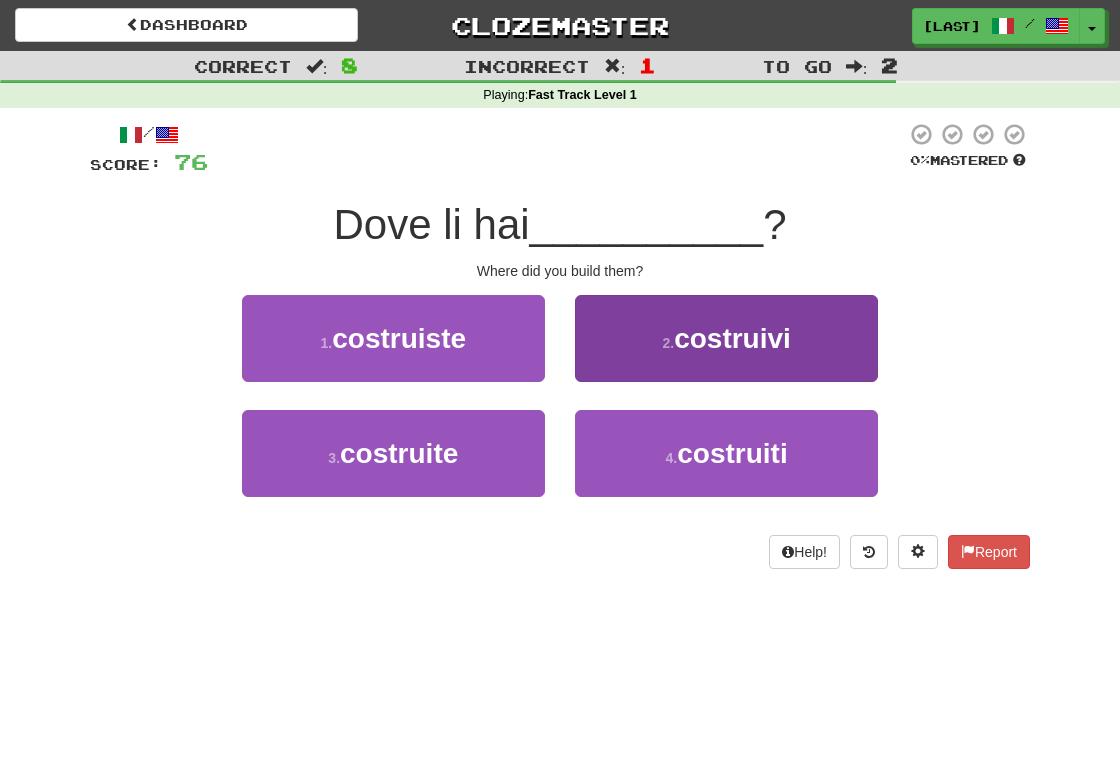 click on "costruivi" at bounding box center (732, 338) 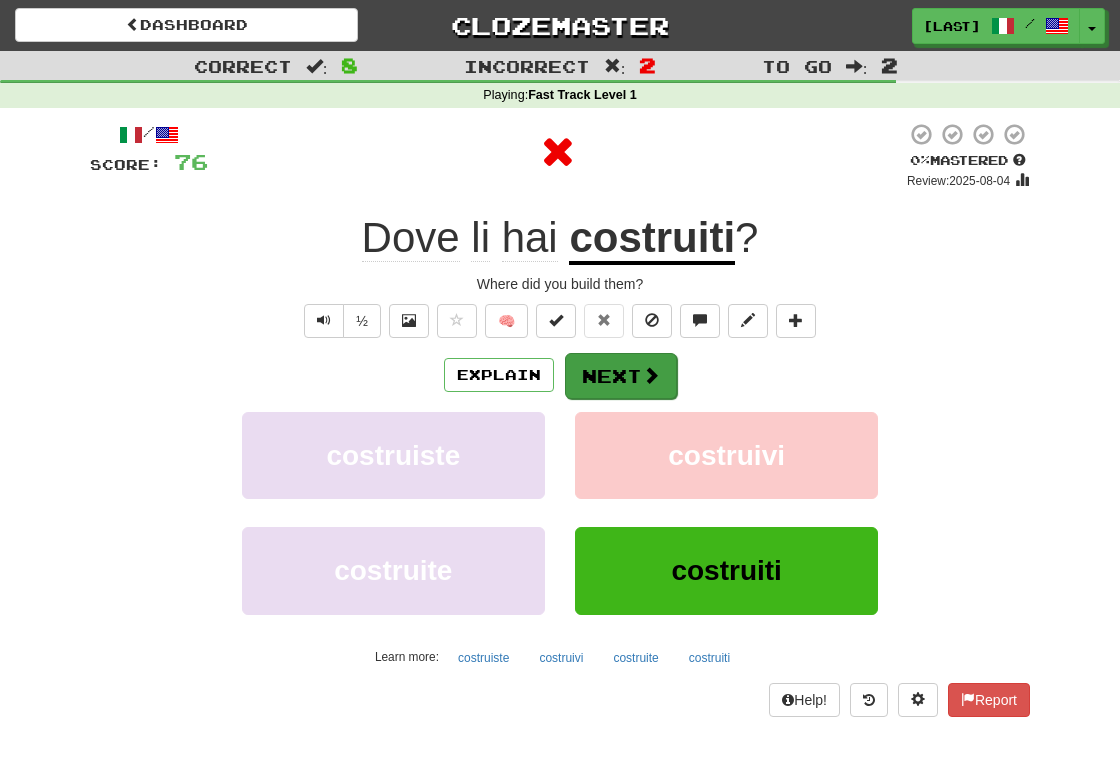 click on "Next" at bounding box center [621, 376] 